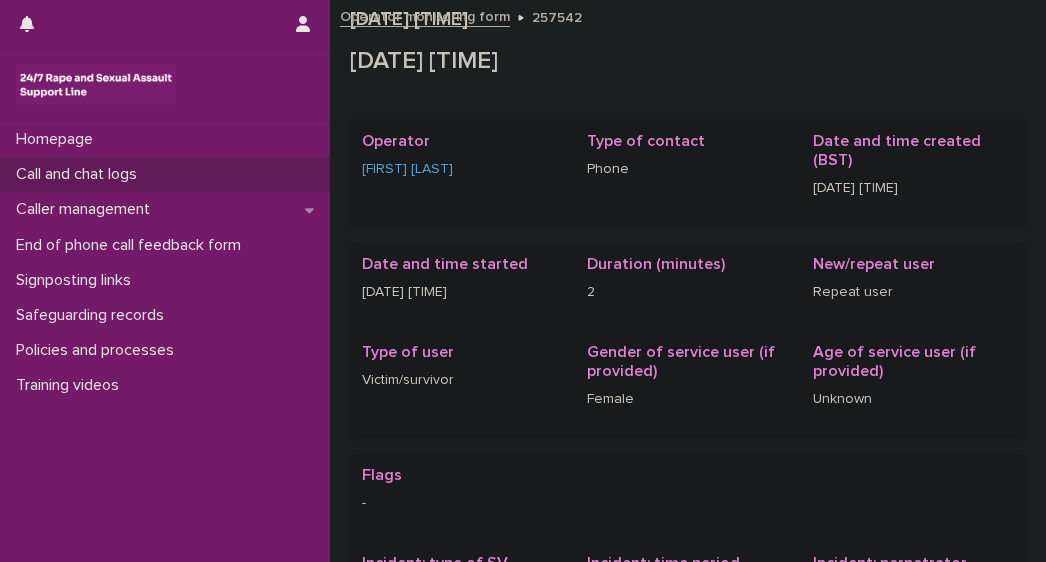 scroll, scrollTop: 0, scrollLeft: 0, axis: both 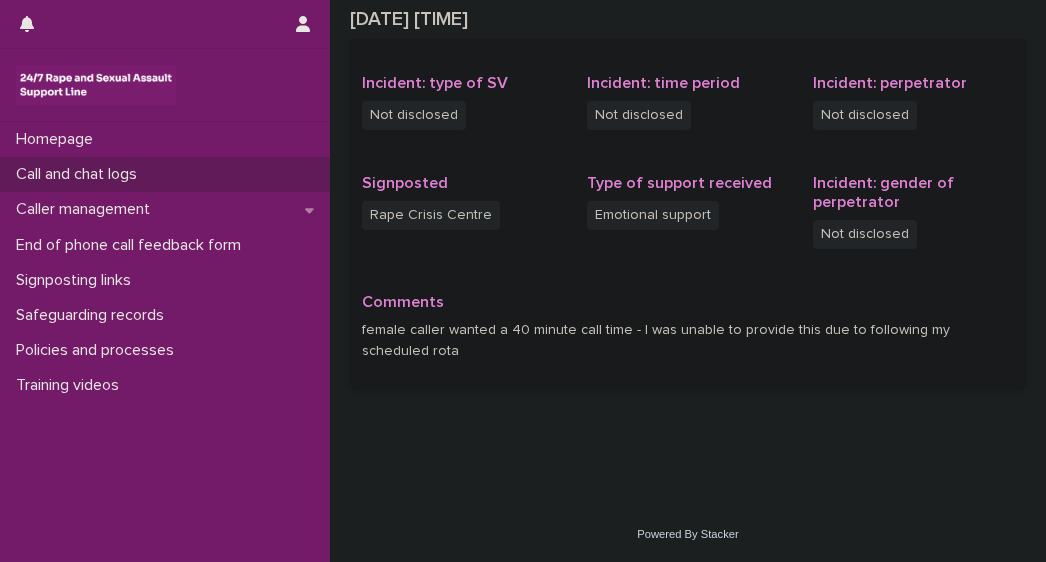 click on "[DATE] [TIME] [DATE] [TIME] Sorry, there was an error saving your record. Please try again. Please fill out the required fields below. Loading... Saving… Loading... Saving… Loading... Saving… Operator [FIRST] [LAST]   Type of contact Phone Date and time created (BST) [DATE] [TIME] Loading... Saving… Date and time started [DATE] [TIME] Duration (minutes) 2 New/repeat user Repeat user Type of user Victim/survivor Gender of service user (if provided) Female Age of service user (if provided) Unknown Loading... Saving… Loading... Saving… Flags - Incident: type of SV Not disclosed Incident: time period Not disclosed Incident: perpetrator Not disclosed Signposted Rape Crisis Centre Type of support received Emotional support Incident: gender of perpetrator Not disclosed Comments female caller wanted a 40 minute call time - I was unable to provide this due to following my scheduled rota" at bounding box center [688, -6] 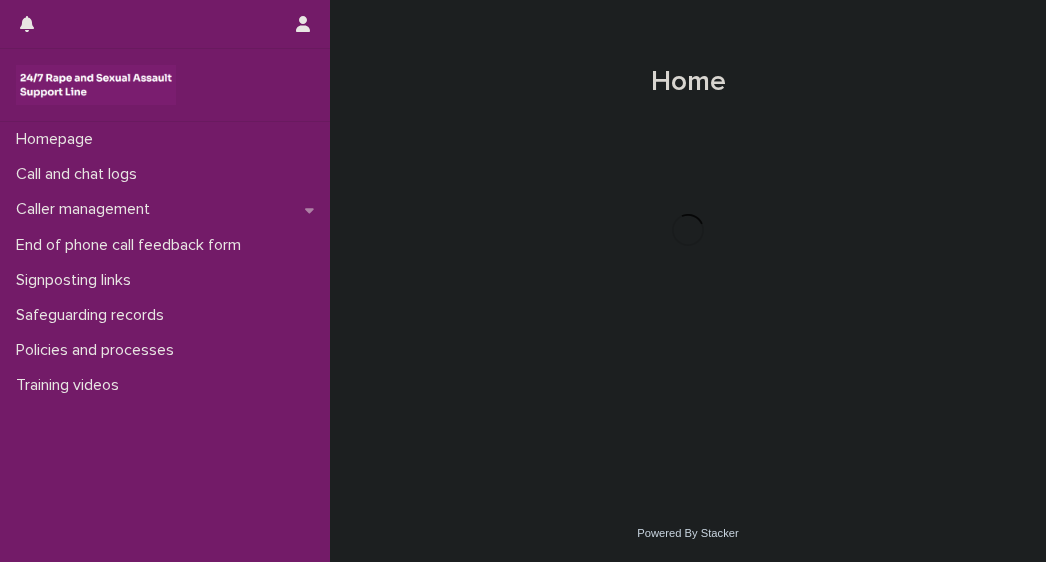 scroll, scrollTop: 0, scrollLeft: 0, axis: both 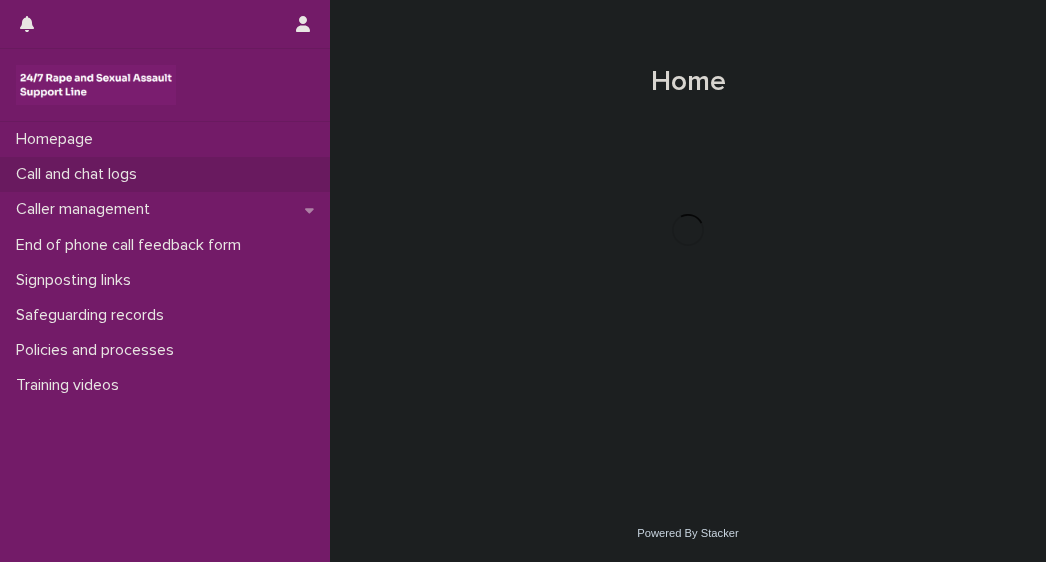 click on "Call and chat logs" at bounding box center (80, 174) 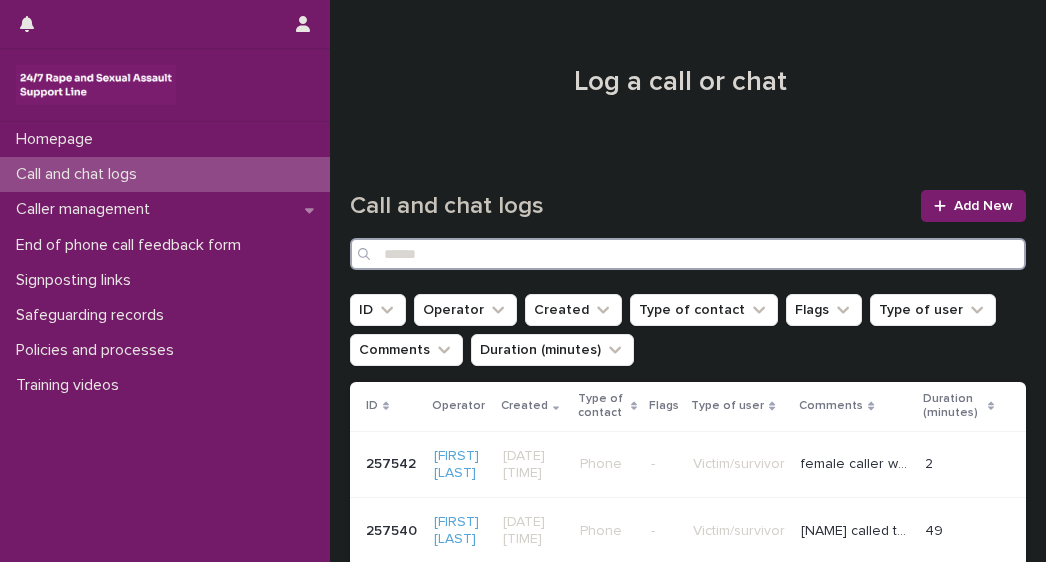 click at bounding box center (688, 254) 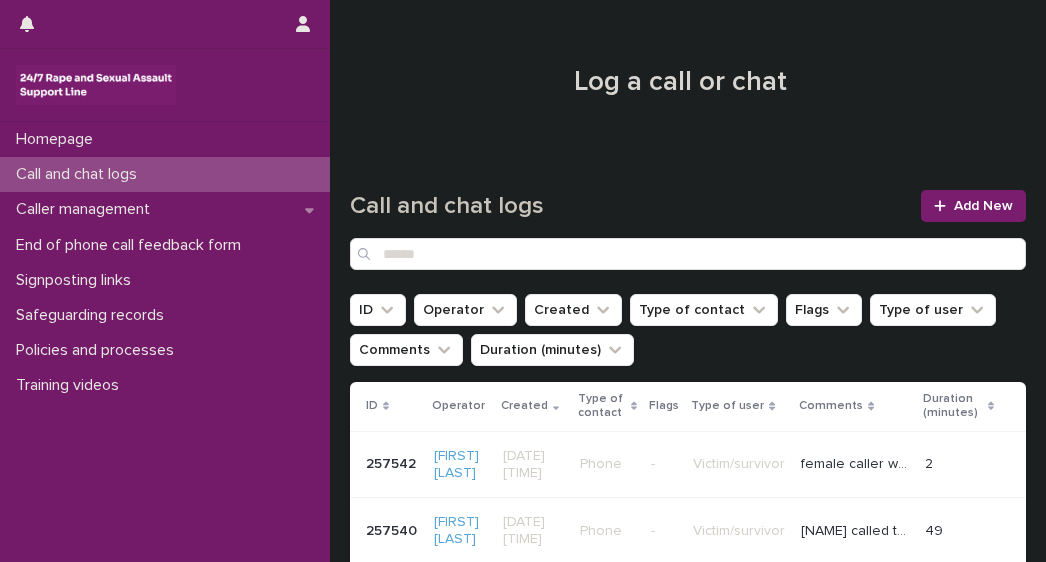 click on "Call and chat logs Add New" at bounding box center [688, 222] 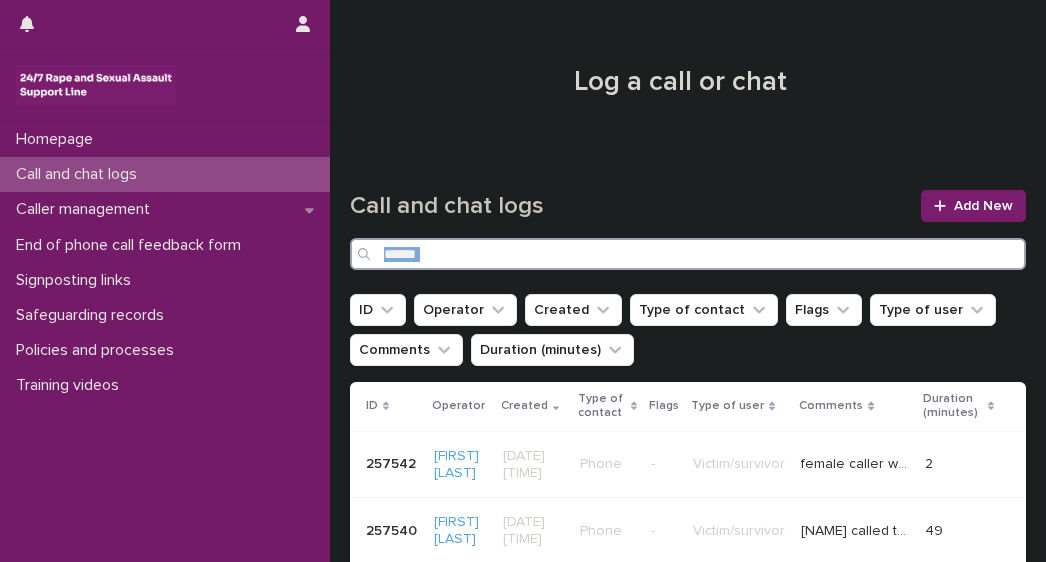 click at bounding box center [688, 254] 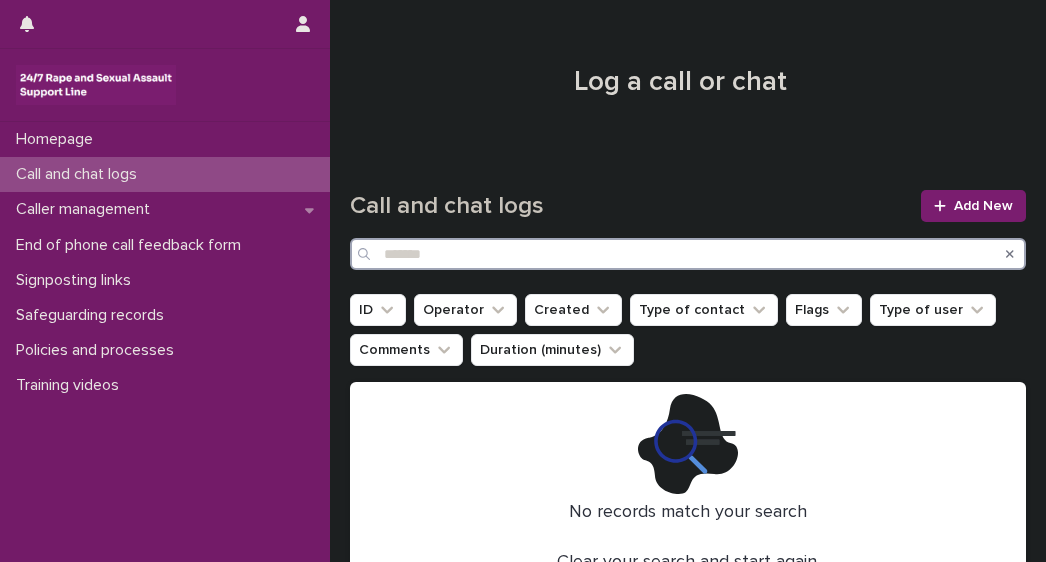 type on "*******" 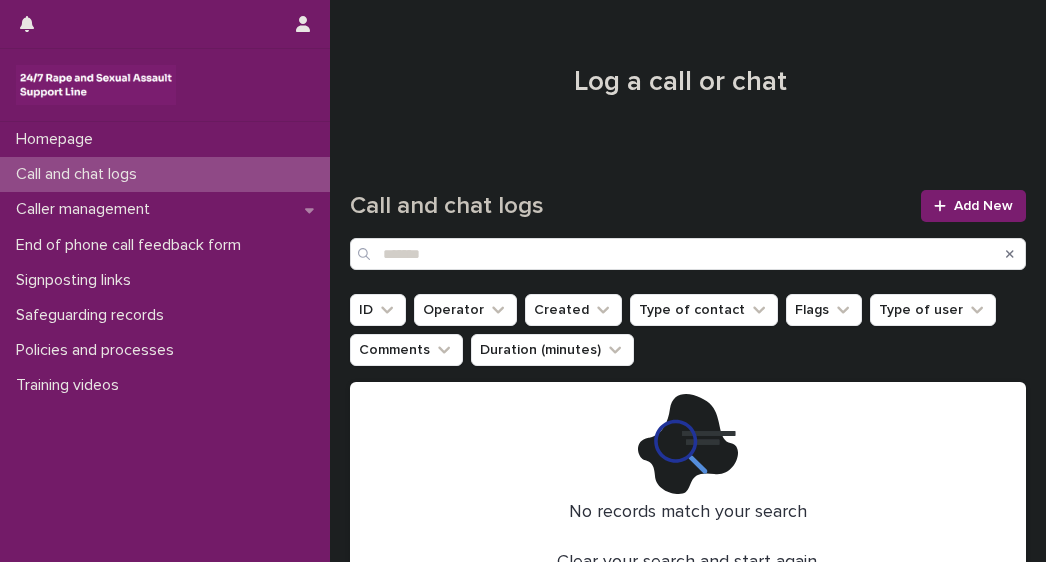 click on "Call and chat logs" at bounding box center [80, 174] 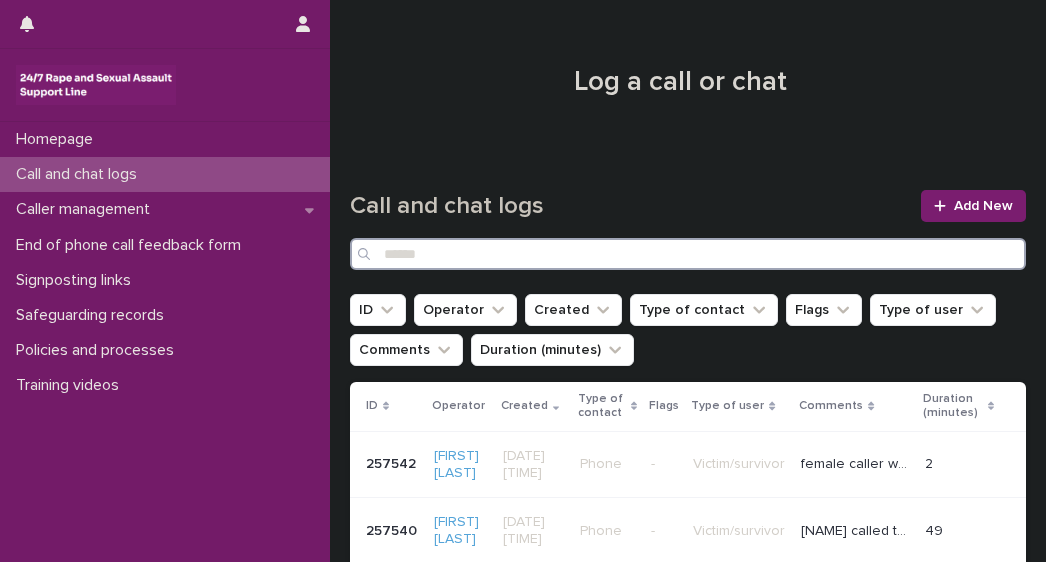 click at bounding box center (688, 254) 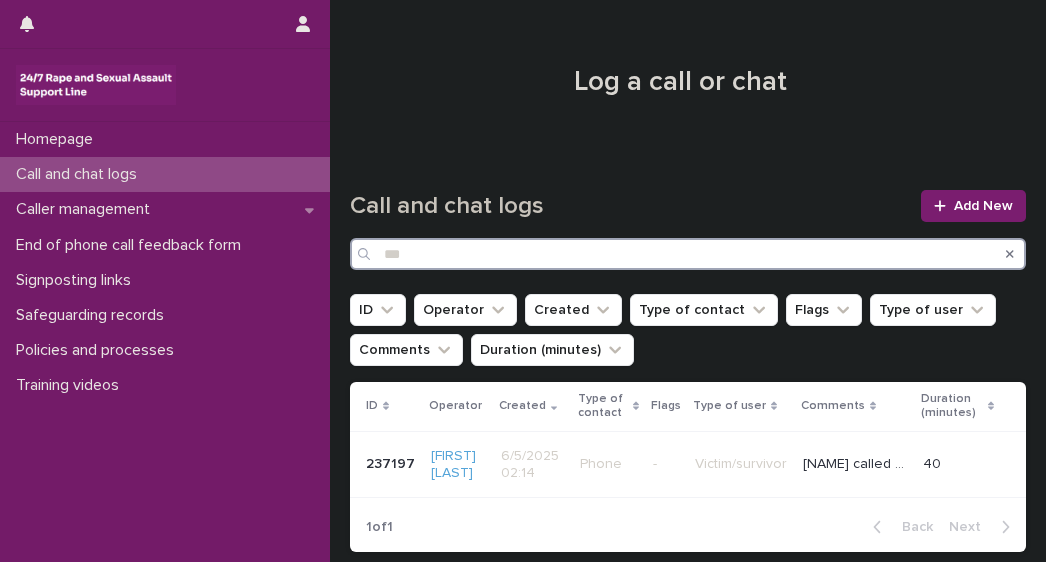 type on "***" 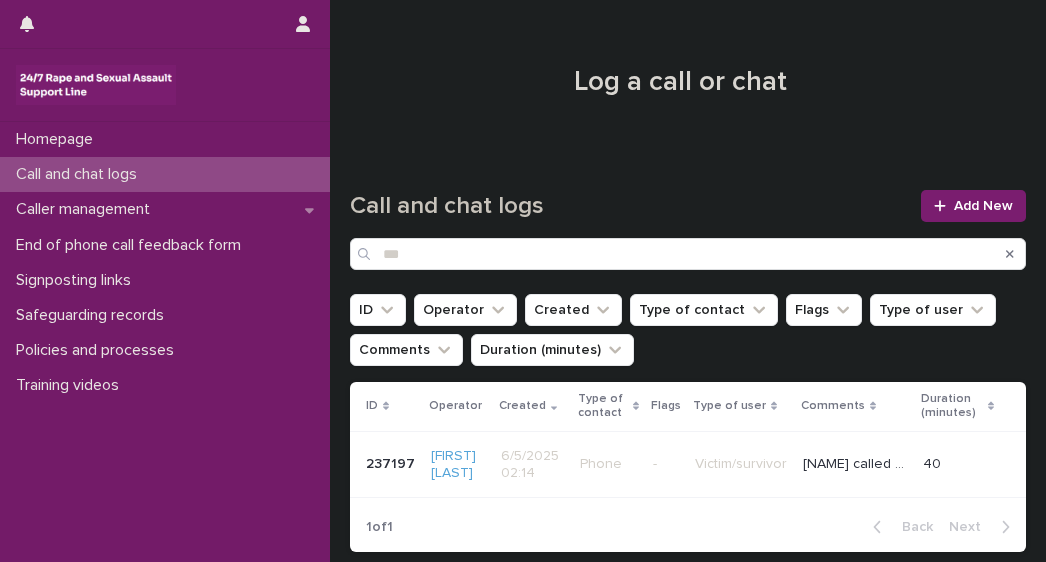 click on "Call and chat logs" at bounding box center (80, 174) 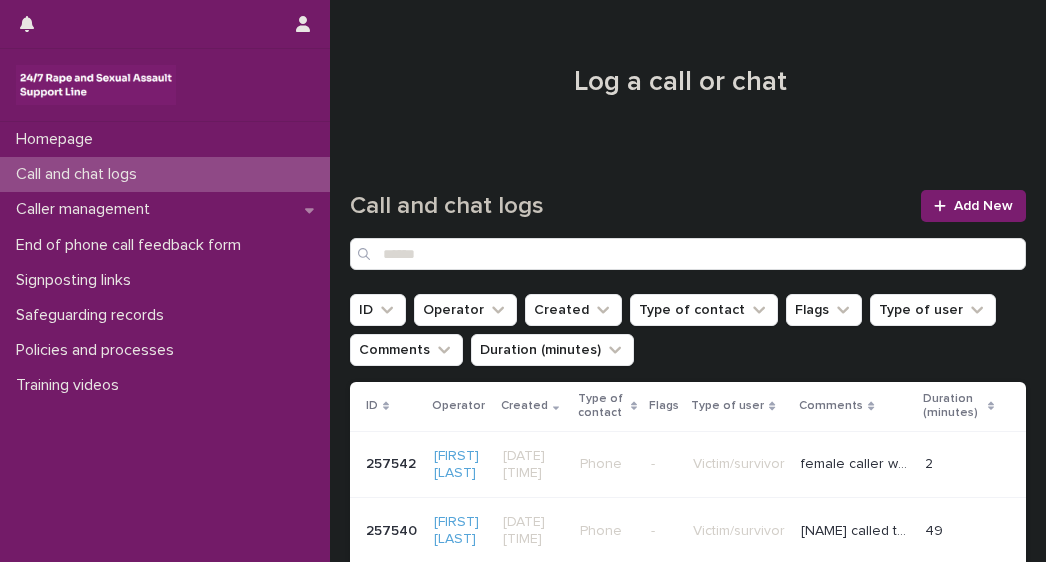 click on "Call and chat logs" at bounding box center (80, 174) 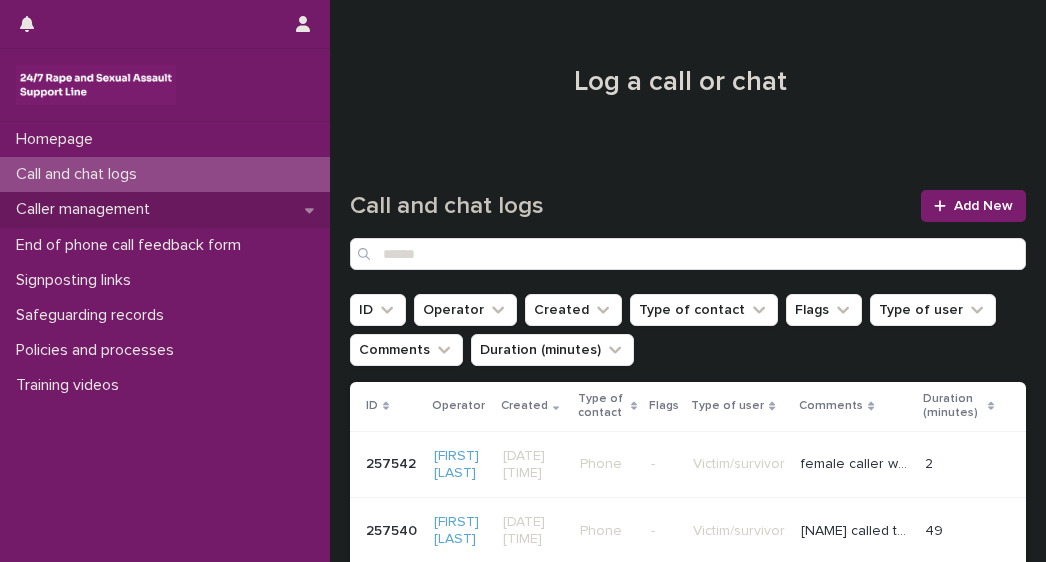 click on "Caller management" at bounding box center [87, 209] 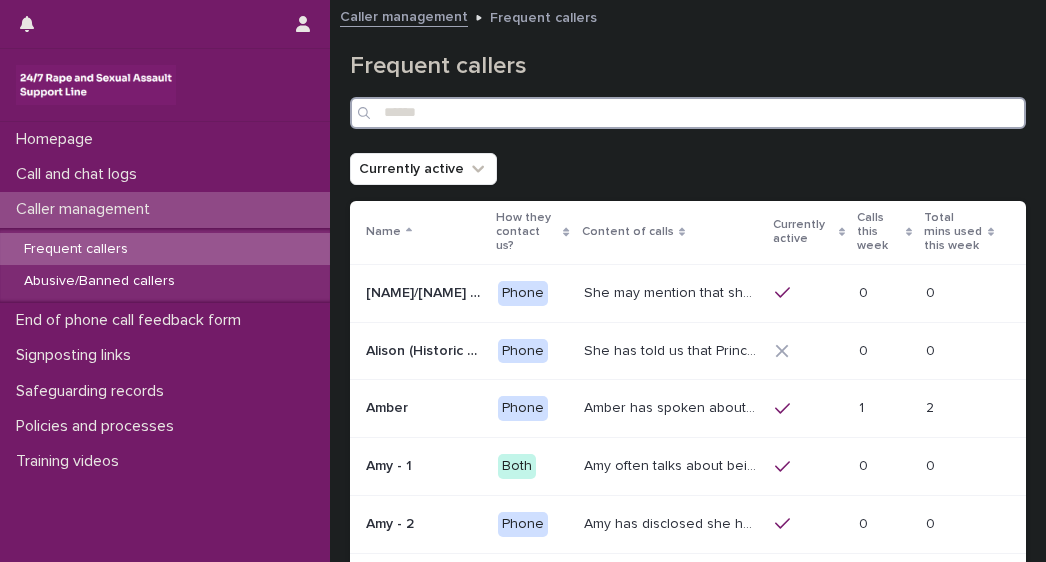 click at bounding box center (688, 113) 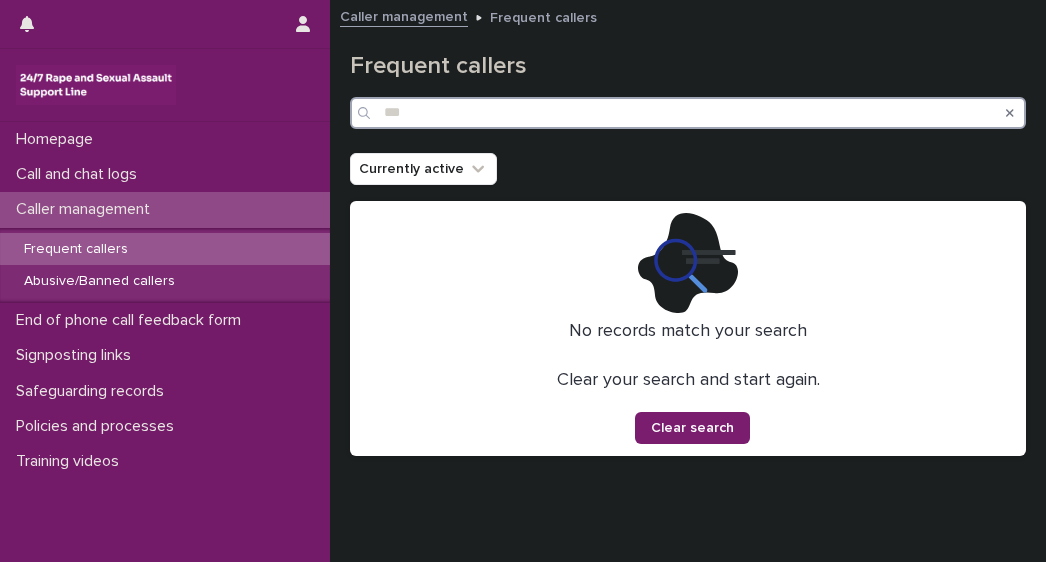 type on "***" 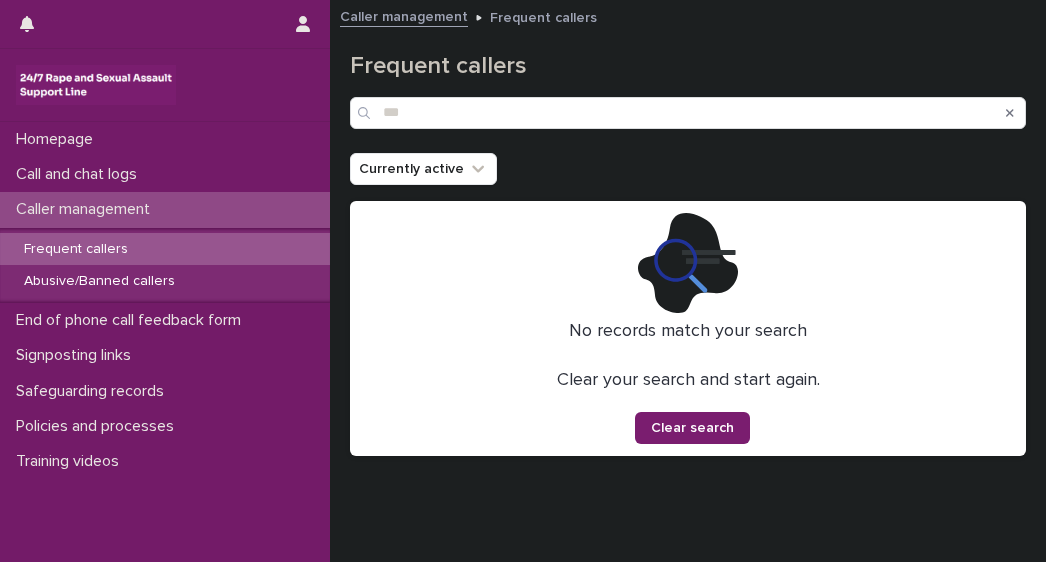 click on "Frequent callers" at bounding box center (76, 249) 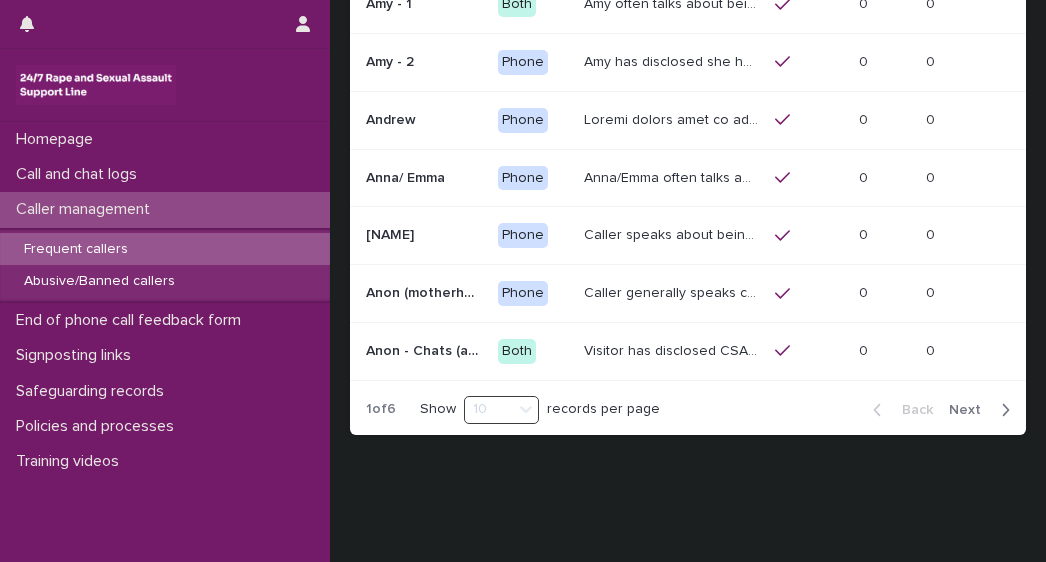 scroll, scrollTop: 488, scrollLeft: 0, axis: vertical 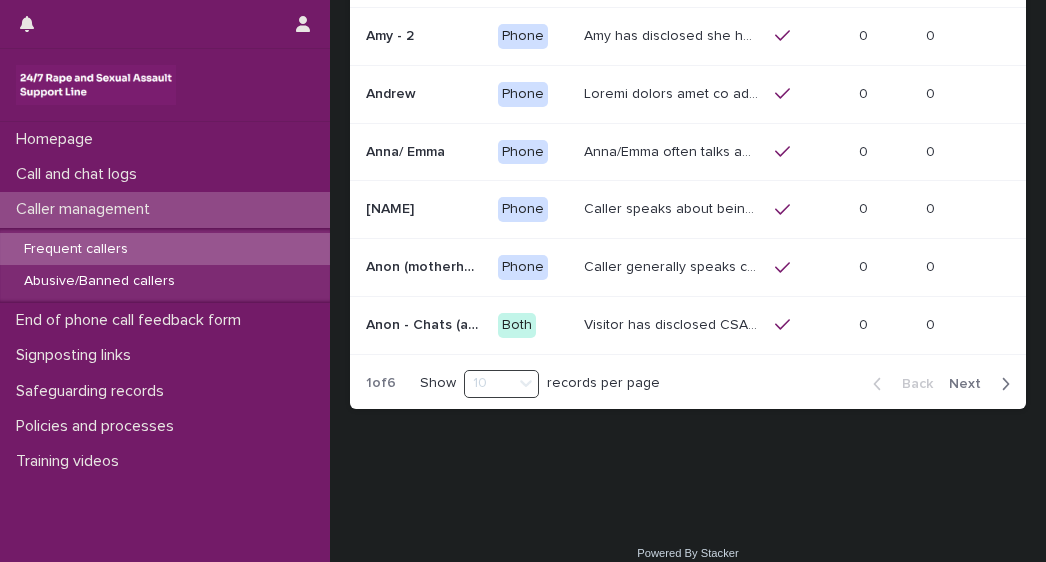 click on "Next" at bounding box center (971, 384) 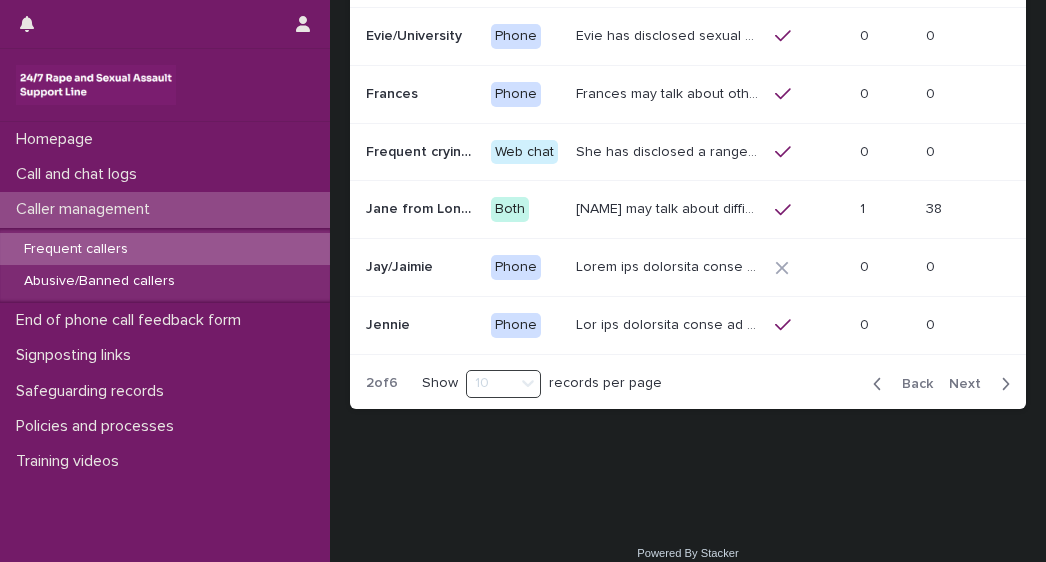 click on "Next" at bounding box center (971, 384) 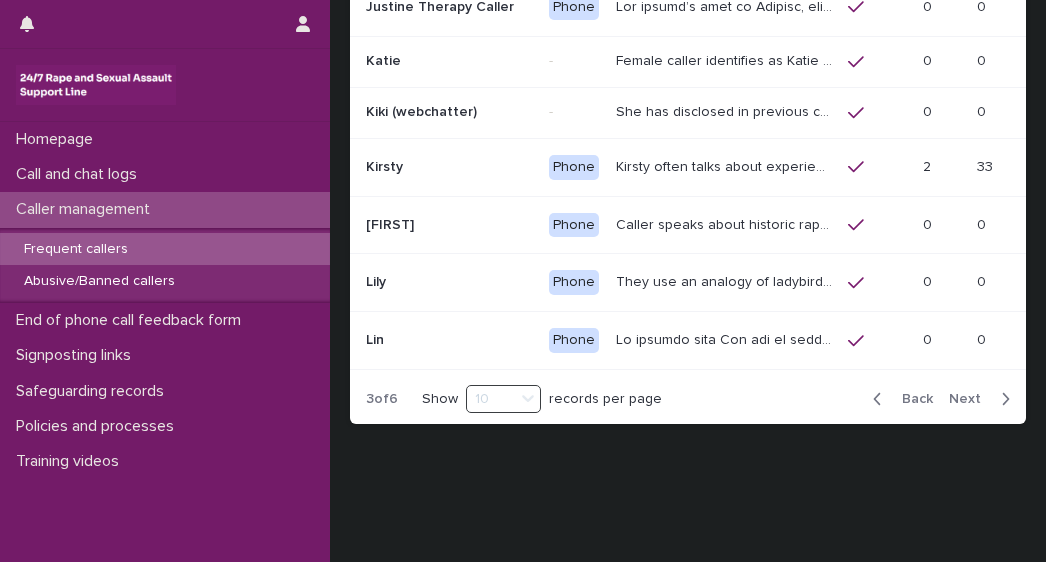 click on "Back Next" at bounding box center (941, 399) 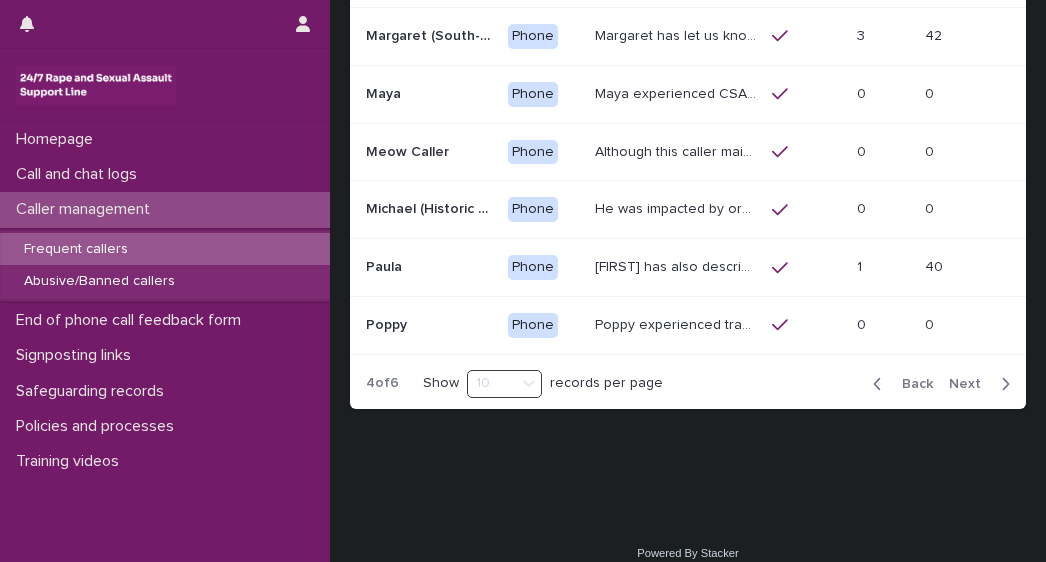 click on "Next" at bounding box center [971, 384] 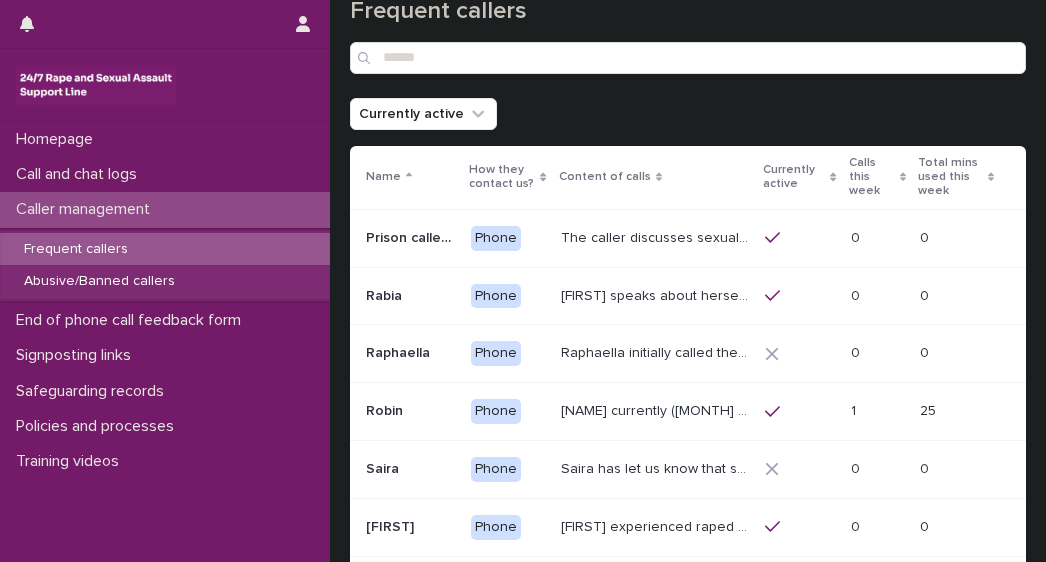 scroll, scrollTop: 59, scrollLeft: 0, axis: vertical 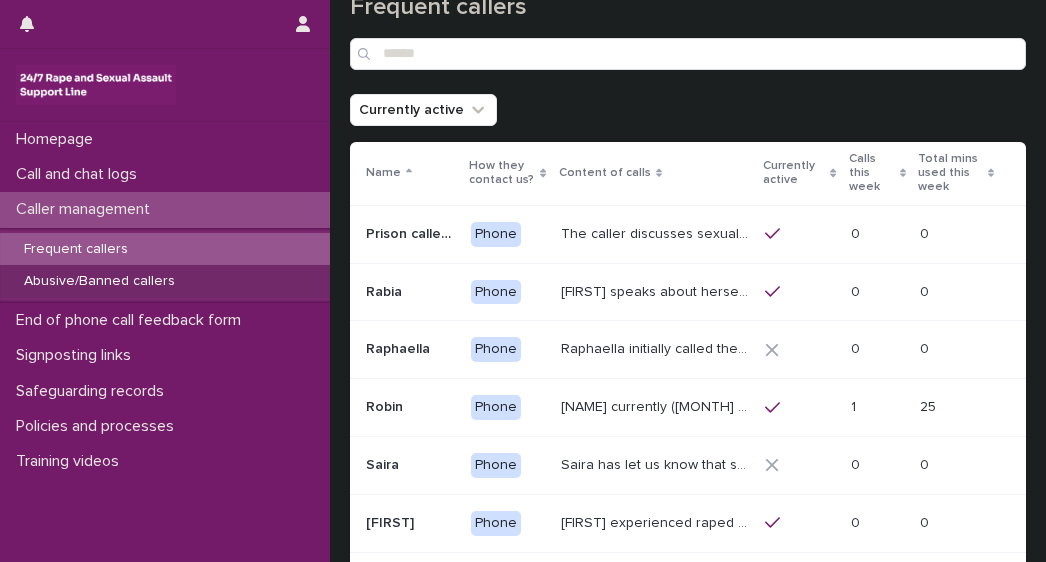 click on "Abusive/Banned callers" at bounding box center (99, 281) 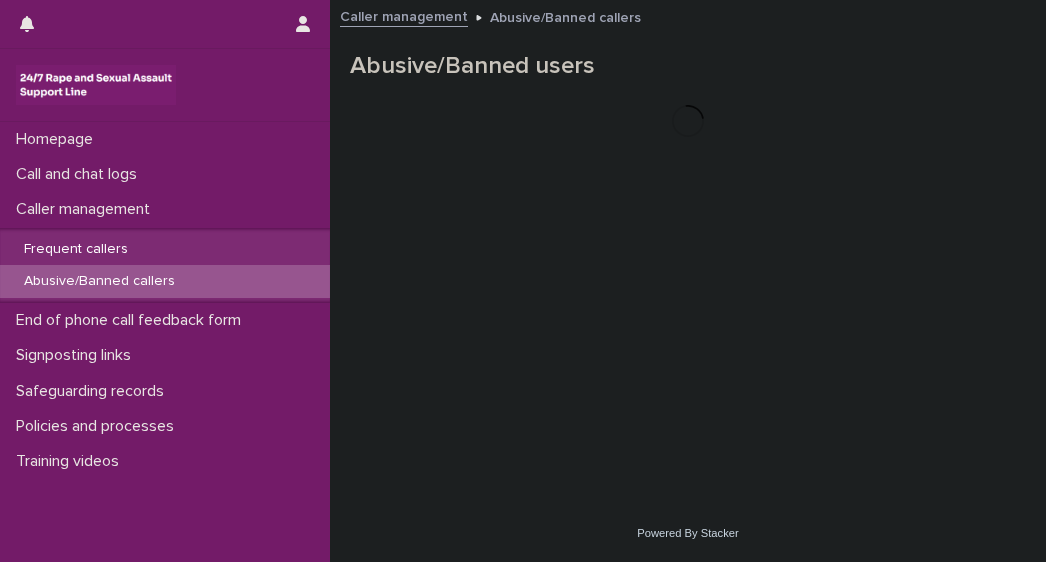 scroll, scrollTop: 0, scrollLeft: 0, axis: both 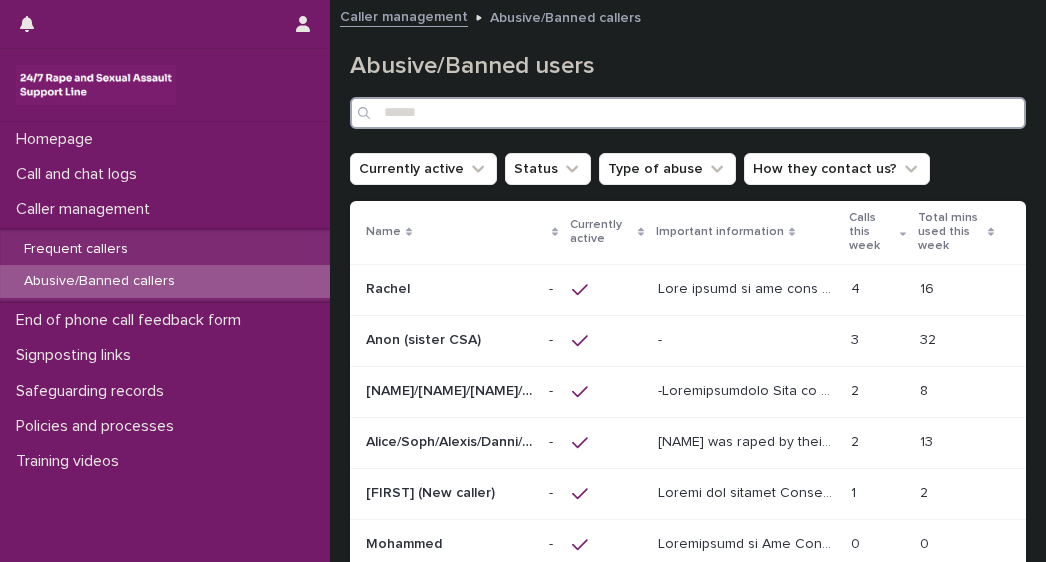 drag, startPoint x: 384, startPoint y: 121, endPoint x: 389, endPoint y: 112, distance: 10.29563 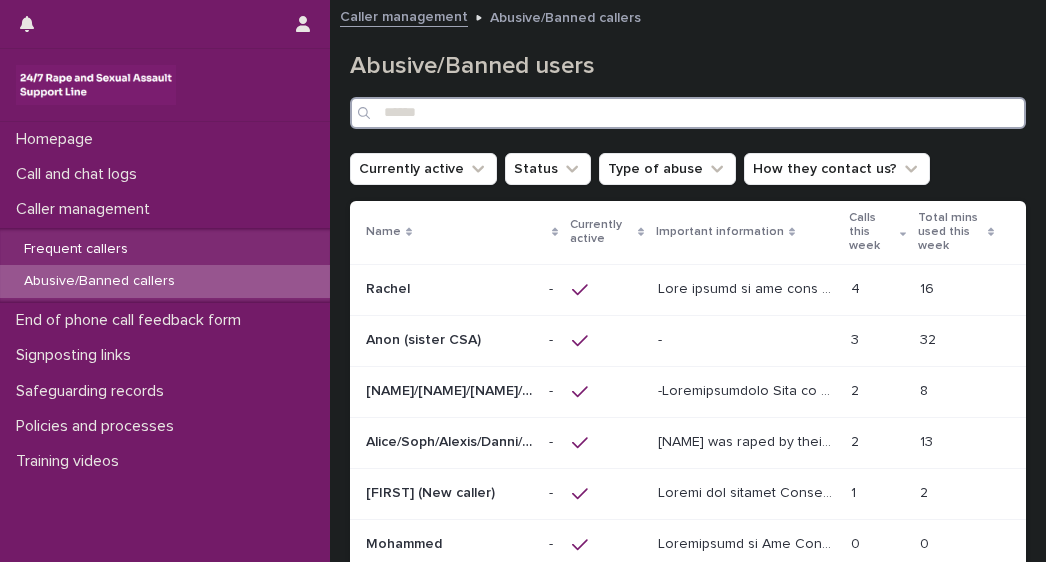 click at bounding box center [688, 113] 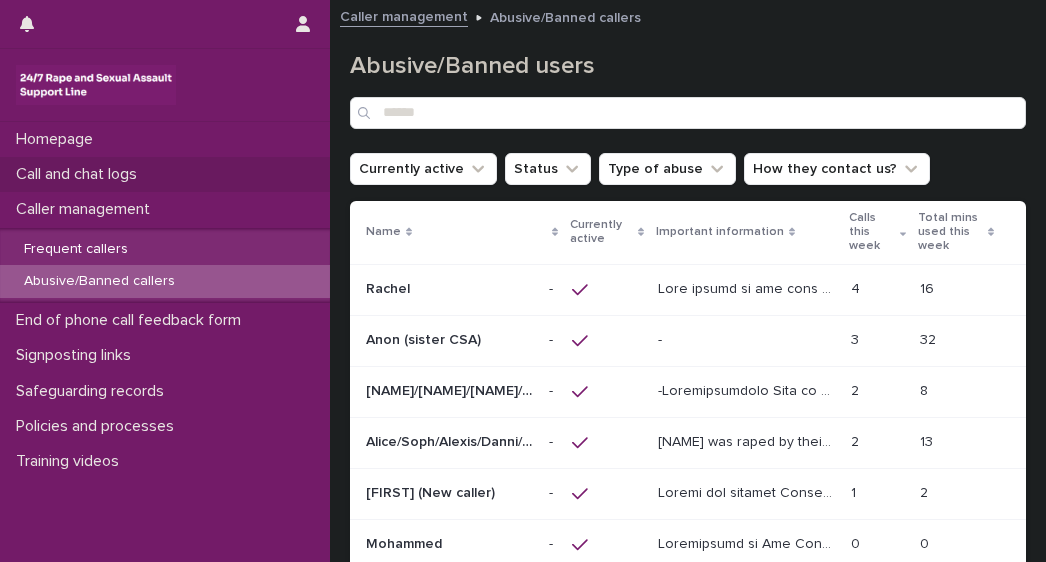 click on "Call and chat logs" at bounding box center [80, 174] 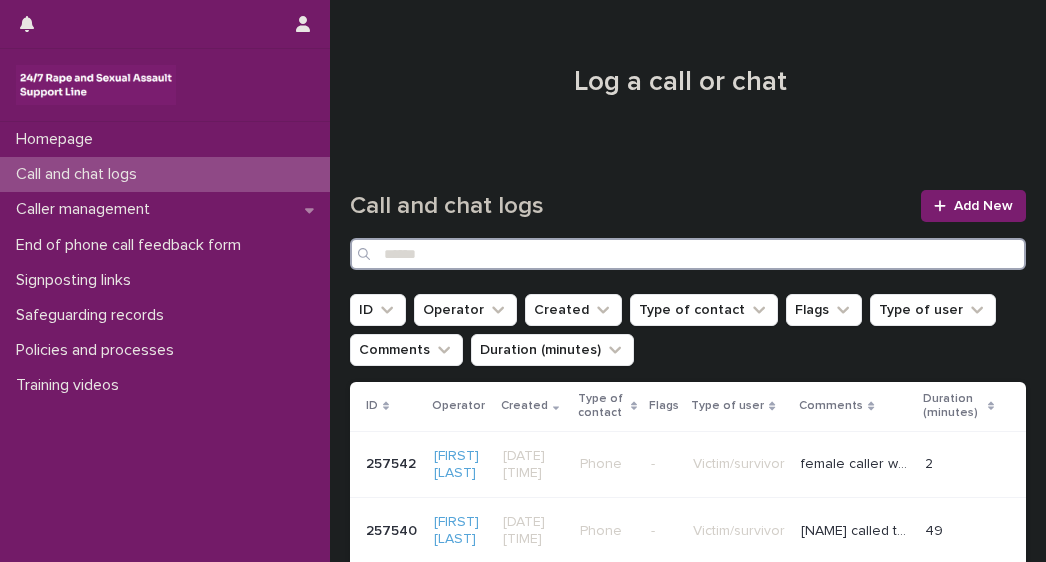 click at bounding box center (688, 254) 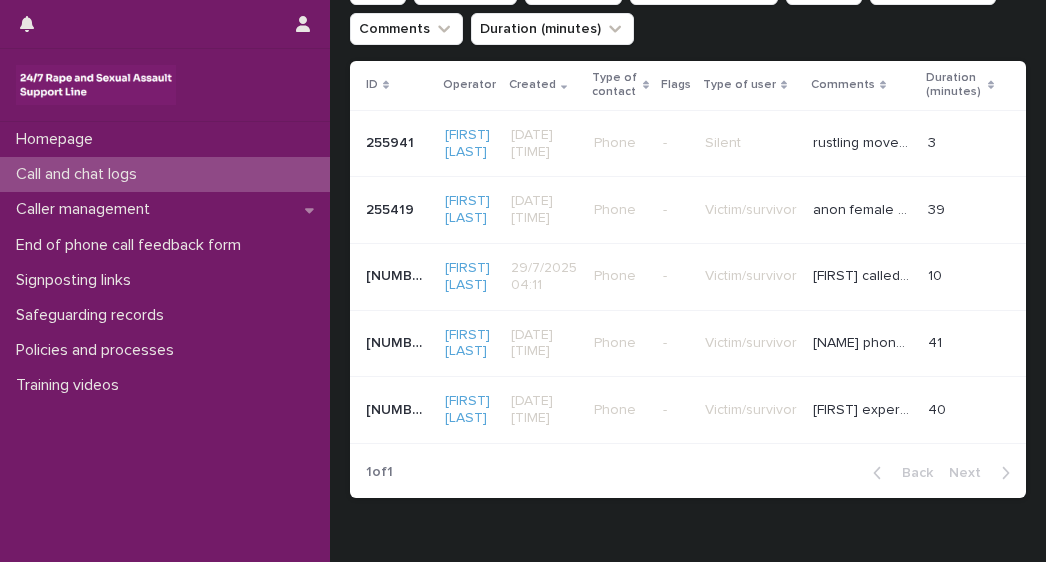 scroll, scrollTop: 322, scrollLeft: 0, axis: vertical 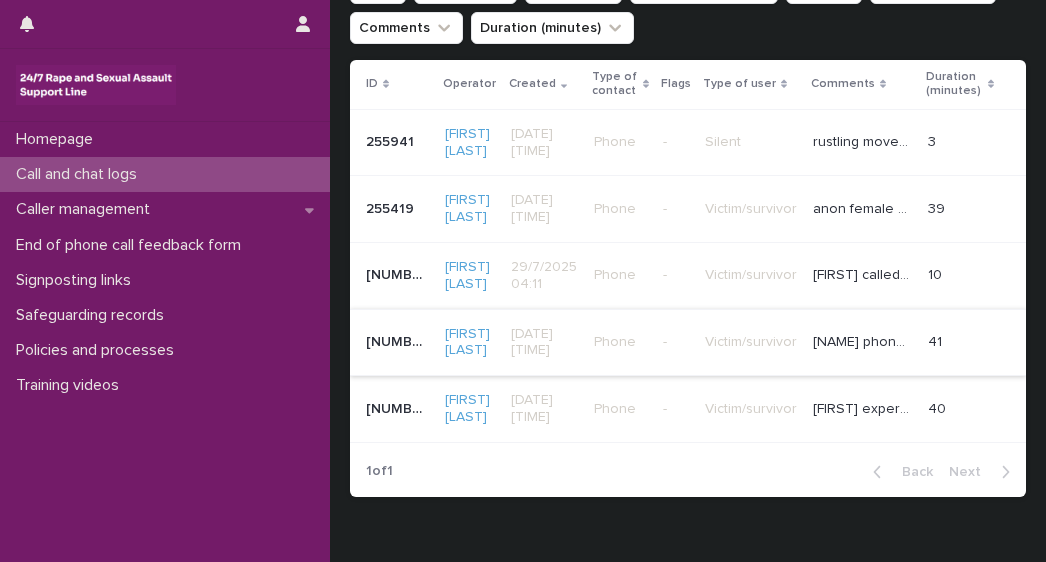 type on "**" 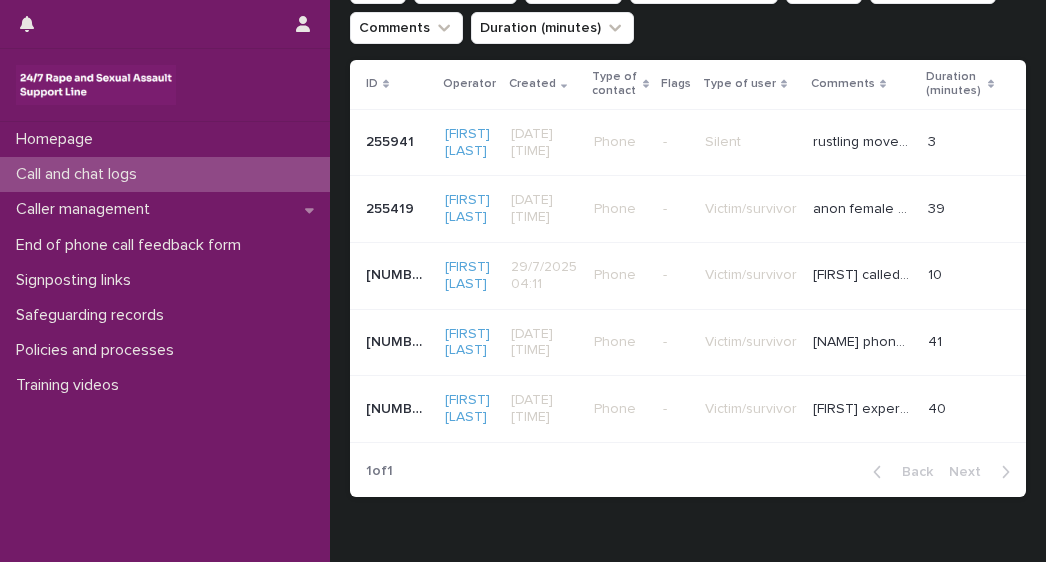 click on "[NAME] phoned to talk about a historical rape - has now received a meeting with RC Center for counselling had first session  triggered. did some grounding gently ended call" at bounding box center (864, 340) 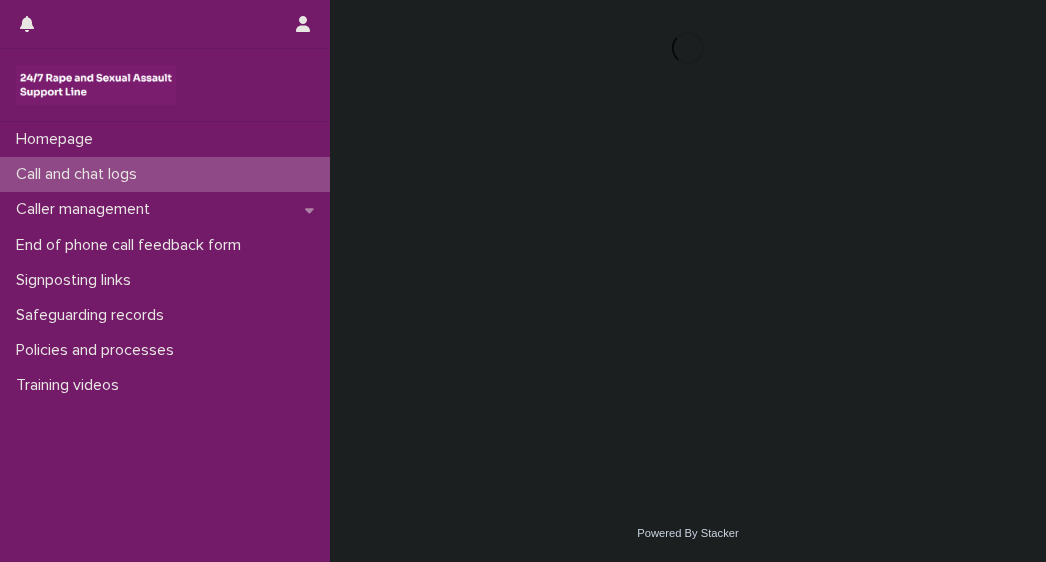 scroll, scrollTop: 0, scrollLeft: 0, axis: both 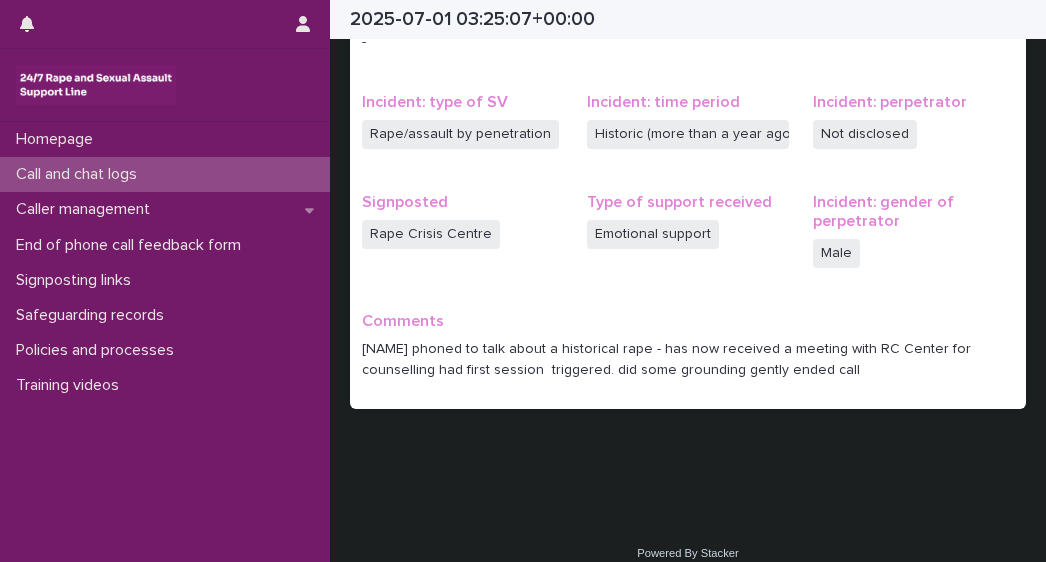 drag, startPoint x: 849, startPoint y: 375, endPoint x: 352, endPoint y: 358, distance: 497.29065 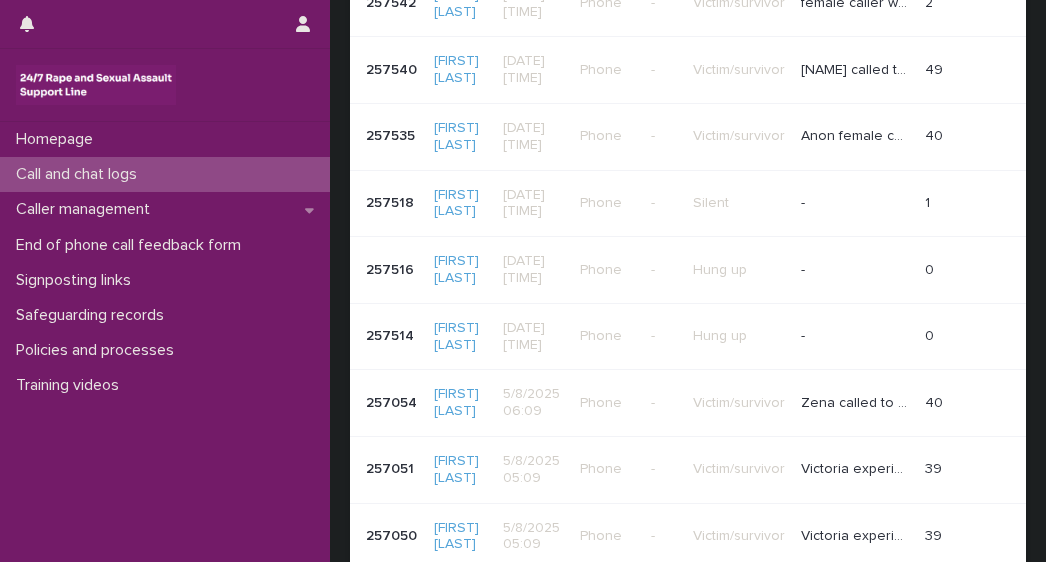 scroll, scrollTop: 0, scrollLeft: 0, axis: both 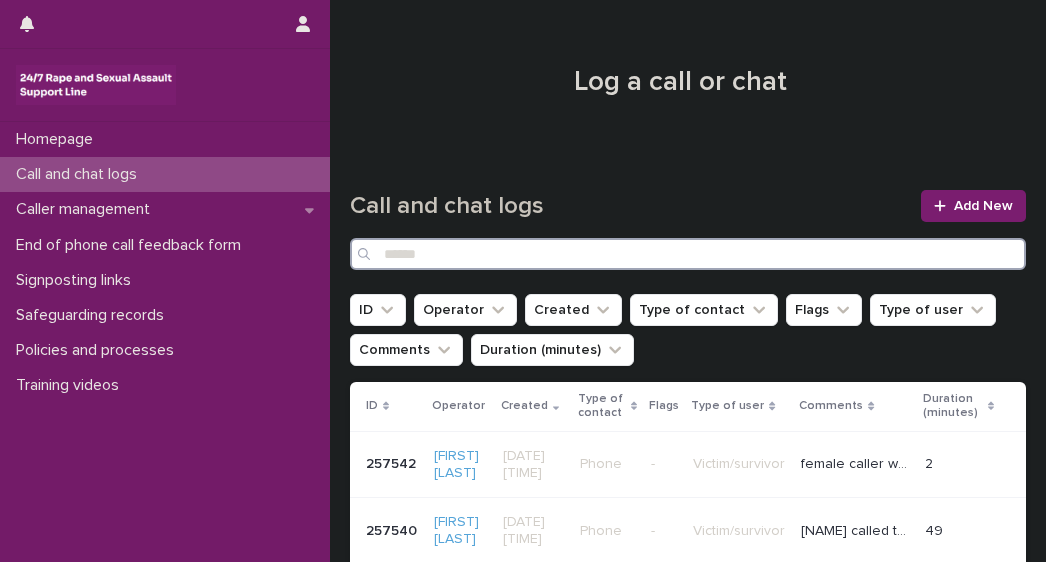 click at bounding box center (688, 254) 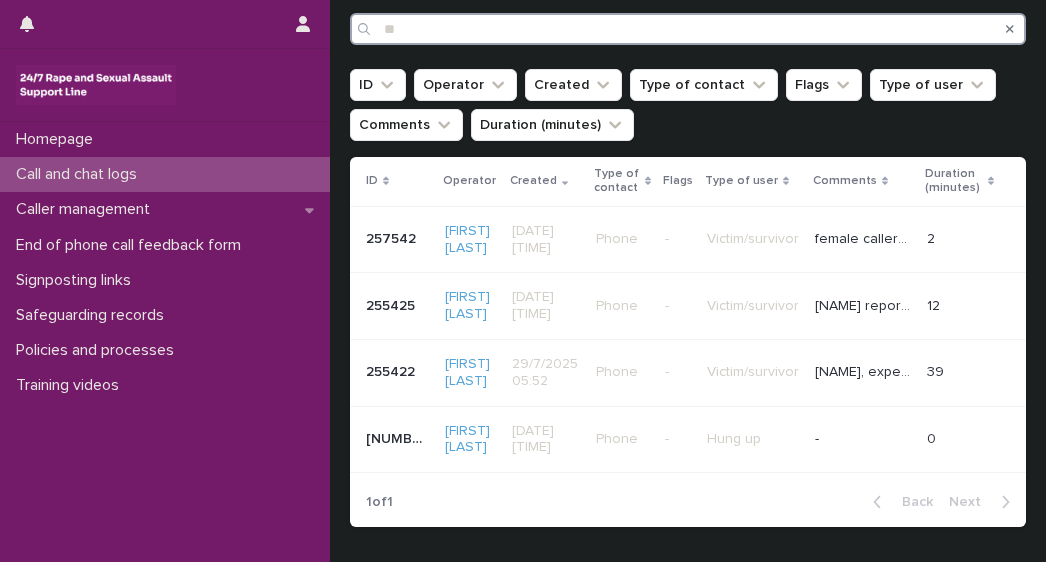 scroll, scrollTop: 222, scrollLeft: 0, axis: vertical 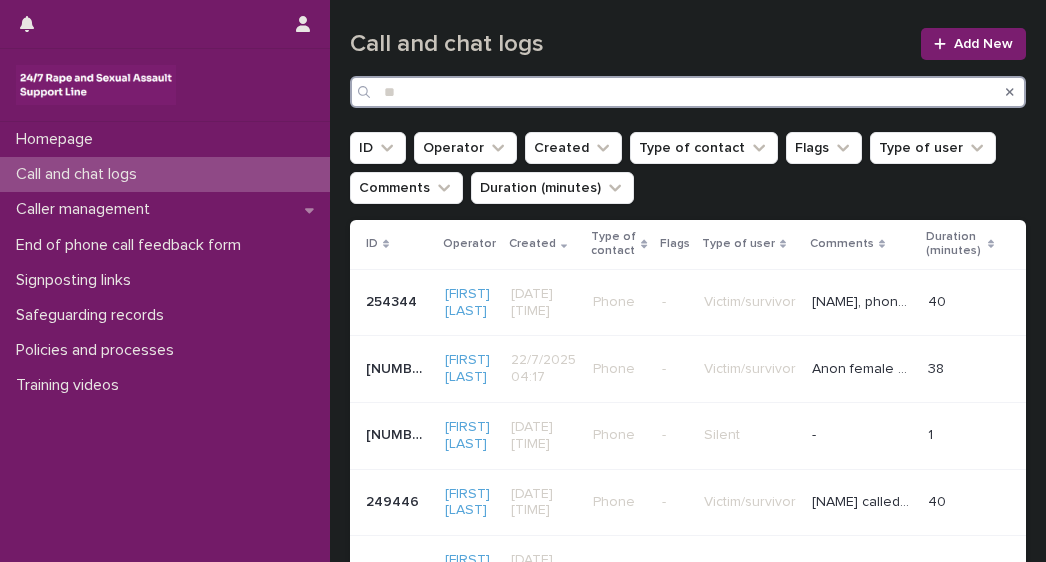 click on "**" at bounding box center (688, 92) 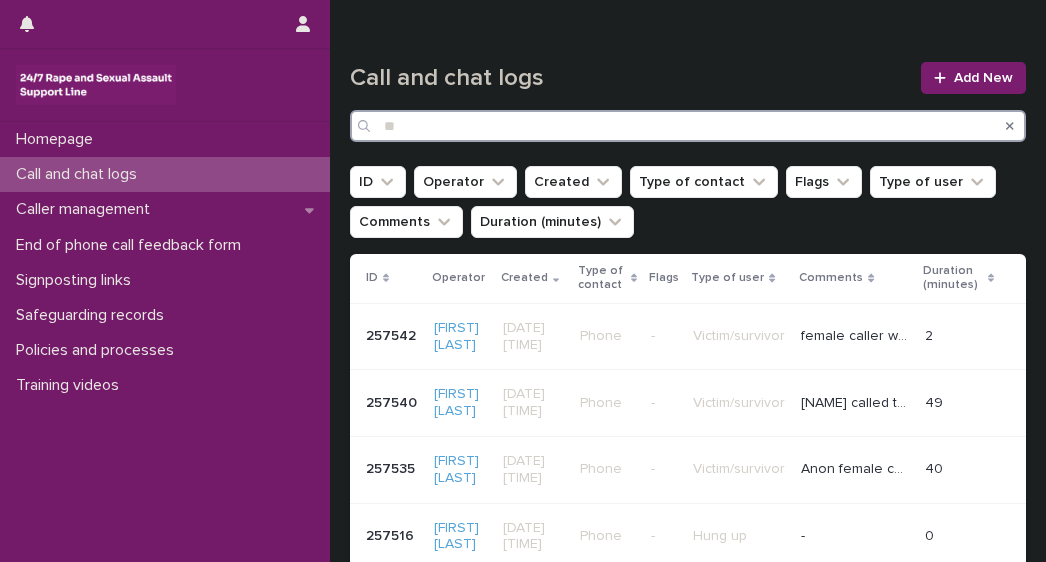 scroll, scrollTop: 162, scrollLeft: 0, axis: vertical 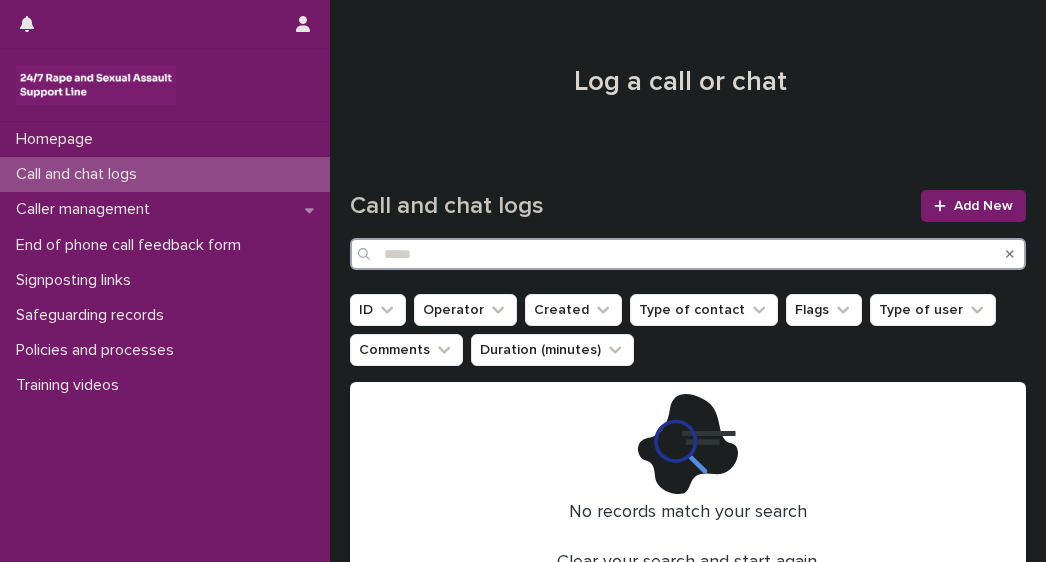 click on "*****" at bounding box center (688, 254) 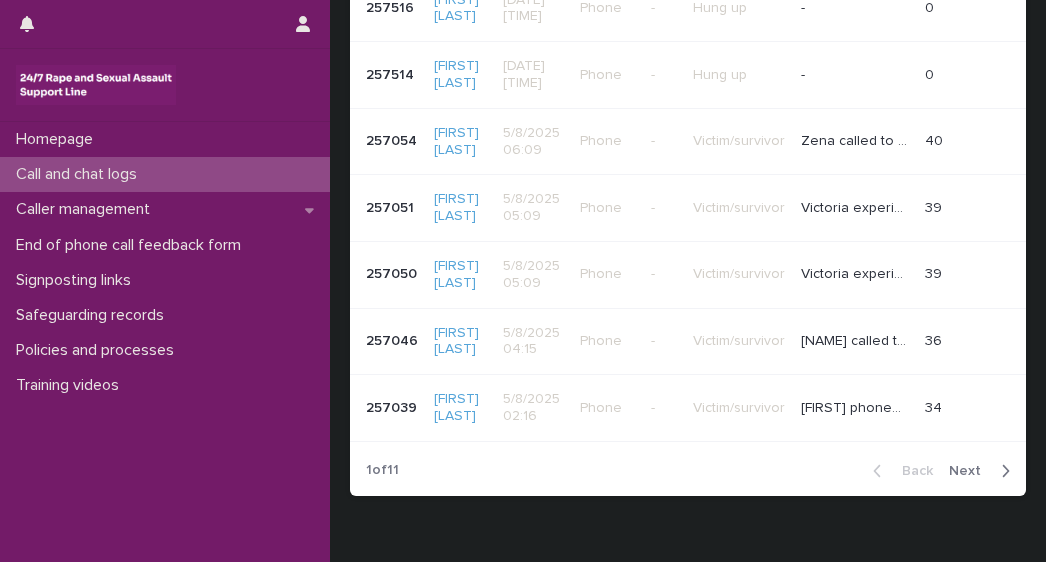 scroll, scrollTop: 658, scrollLeft: 0, axis: vertical 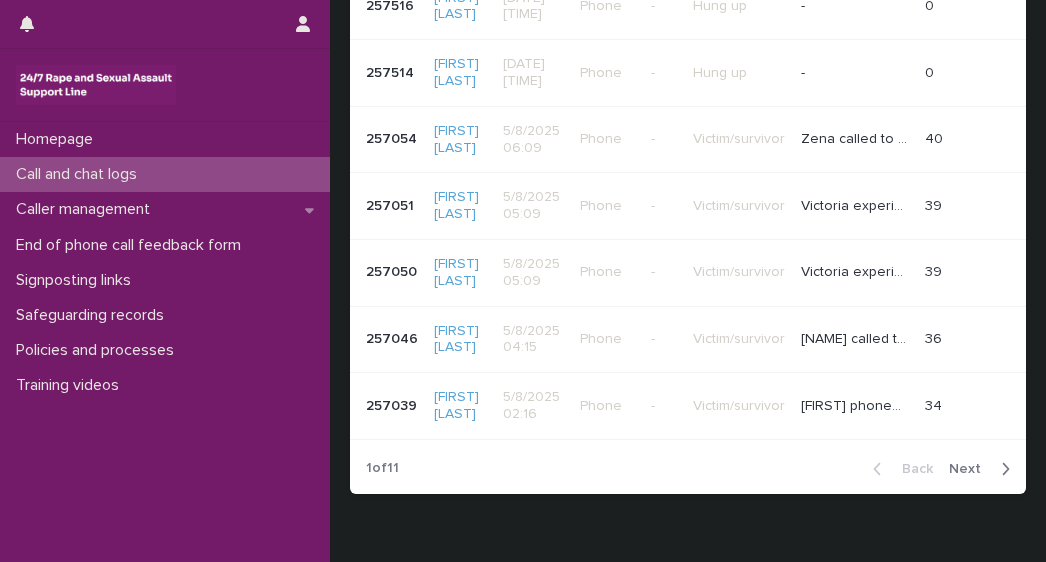 type on "*" 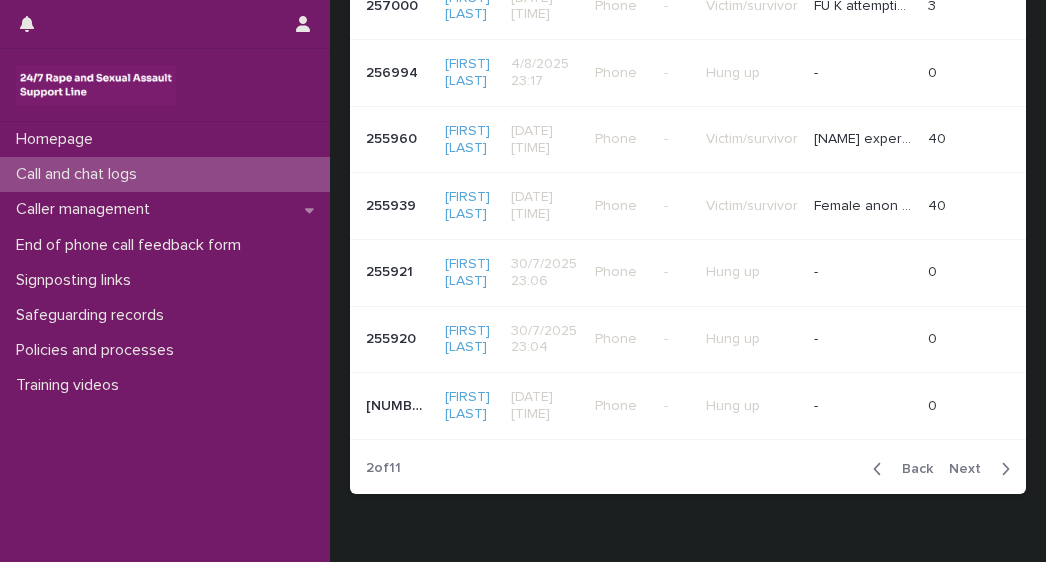 click on "Next" at bounding box center (971, 469) 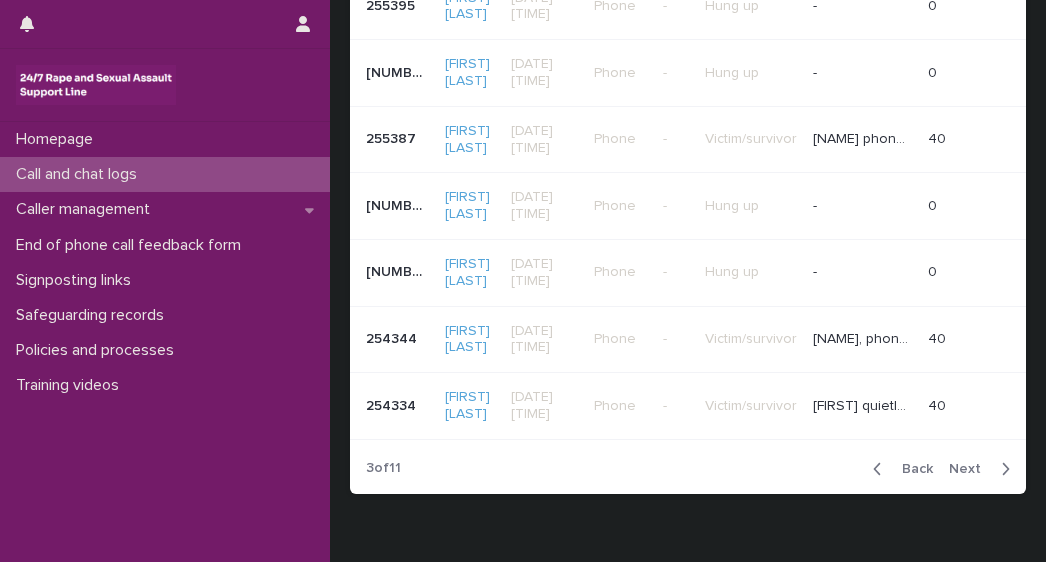 click on "Next" at bounding box center (971, 469) 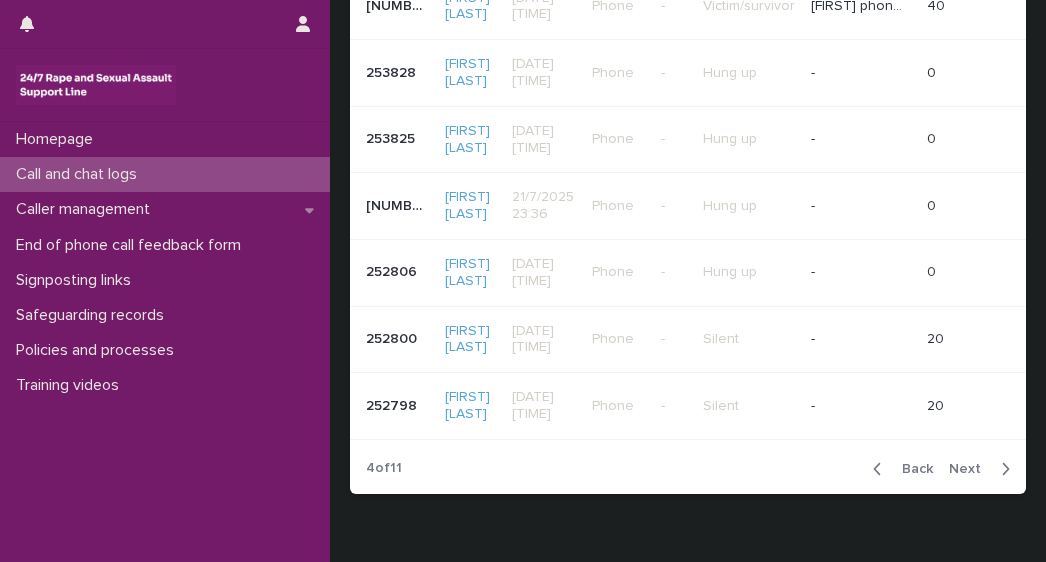 click on "Next" at bounding box center [971, 469] 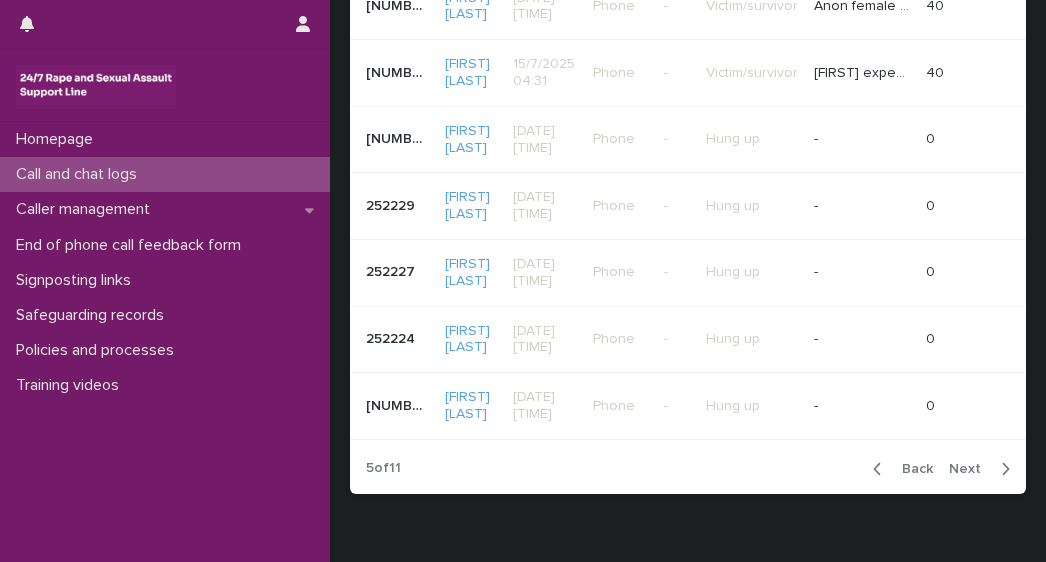 click on "Next" at bounding box center [971, 469] 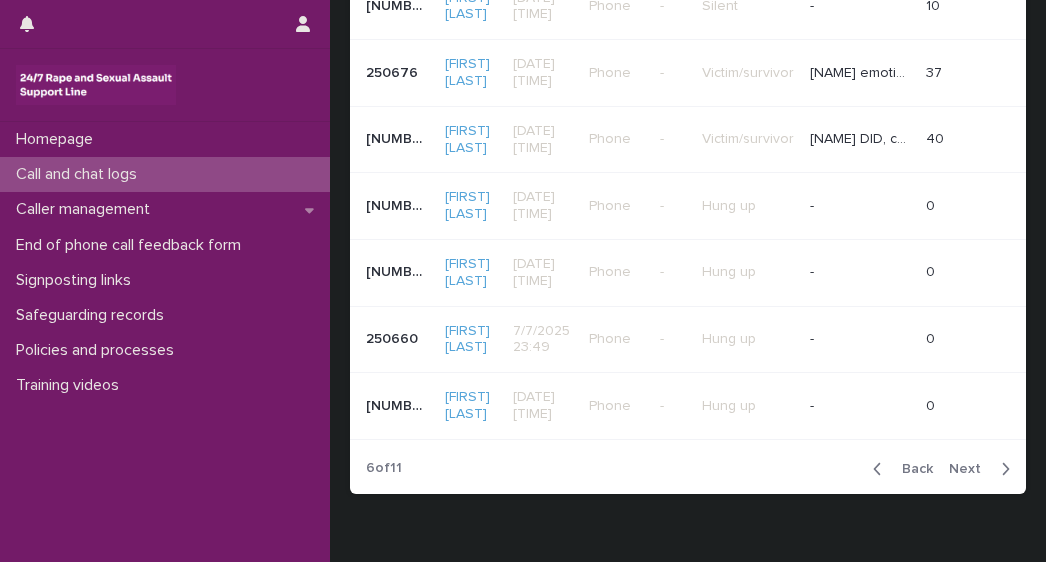 click on "Next" at bounding box center [971, 469] 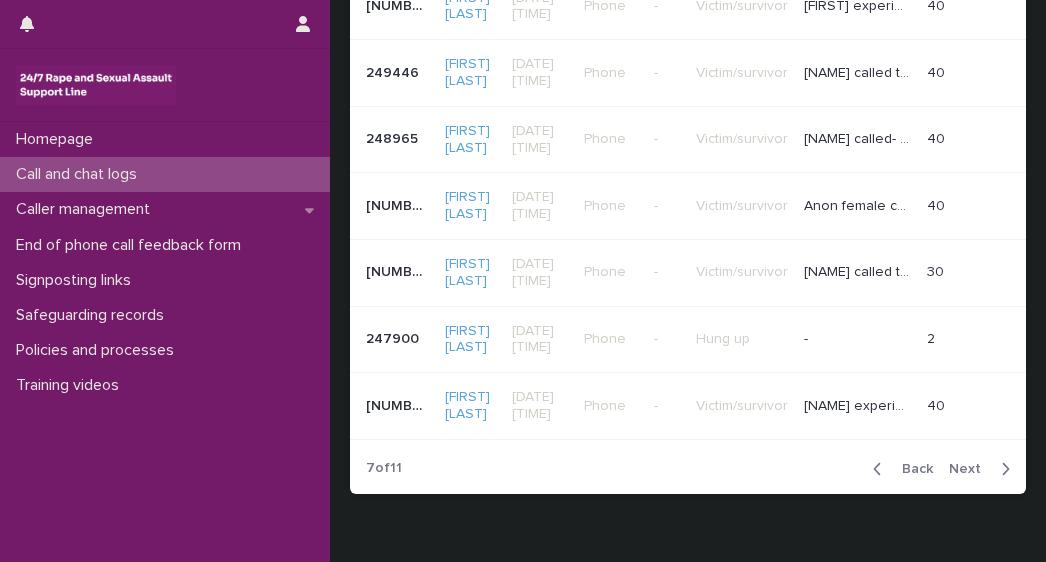 click on "Next" at bounding box center (971, 469) 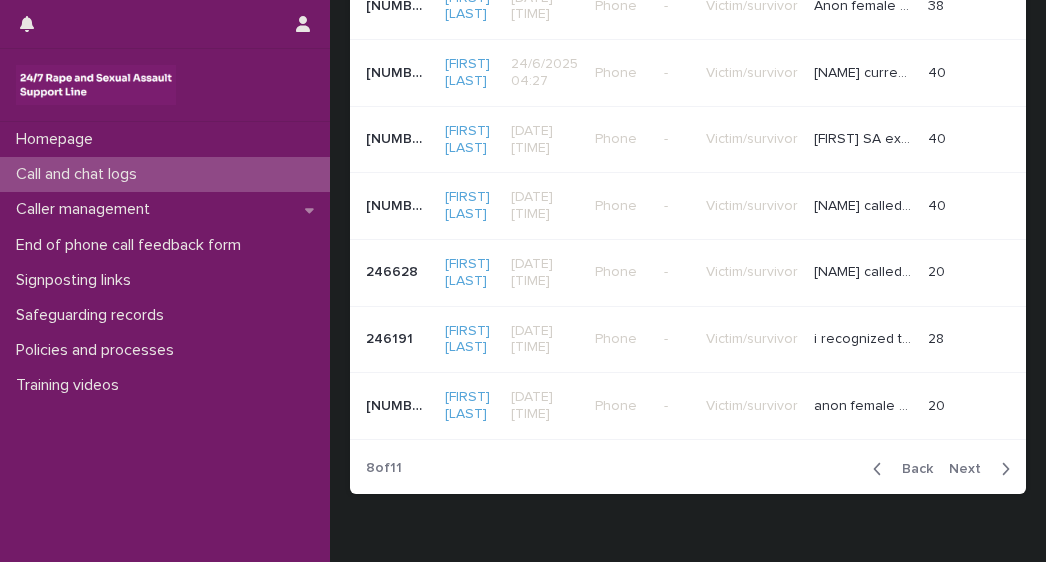 click on "Next" at bounding box center (971, 469) 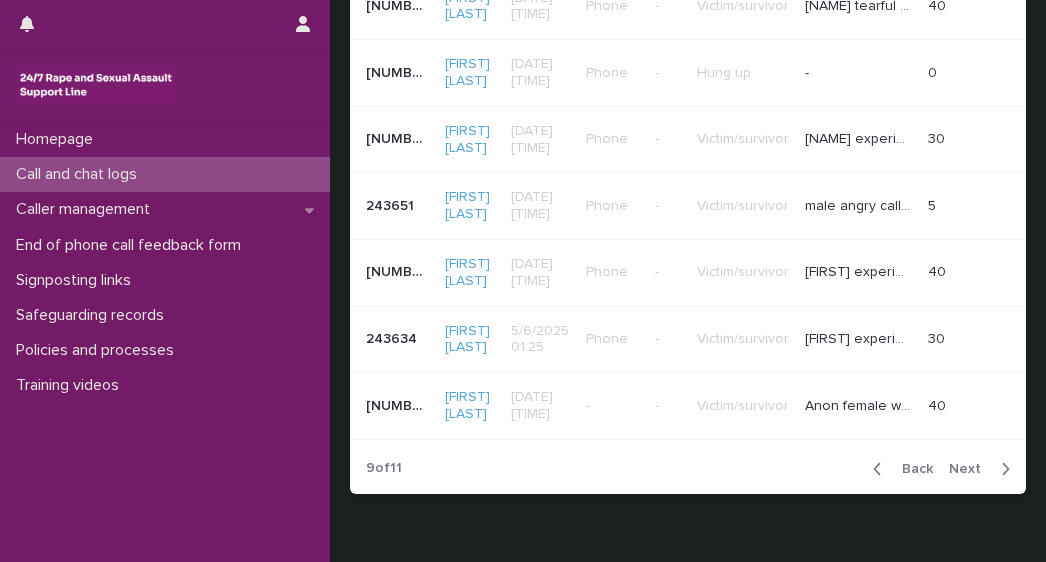 click on "Next" at bounding box center [971, 469] 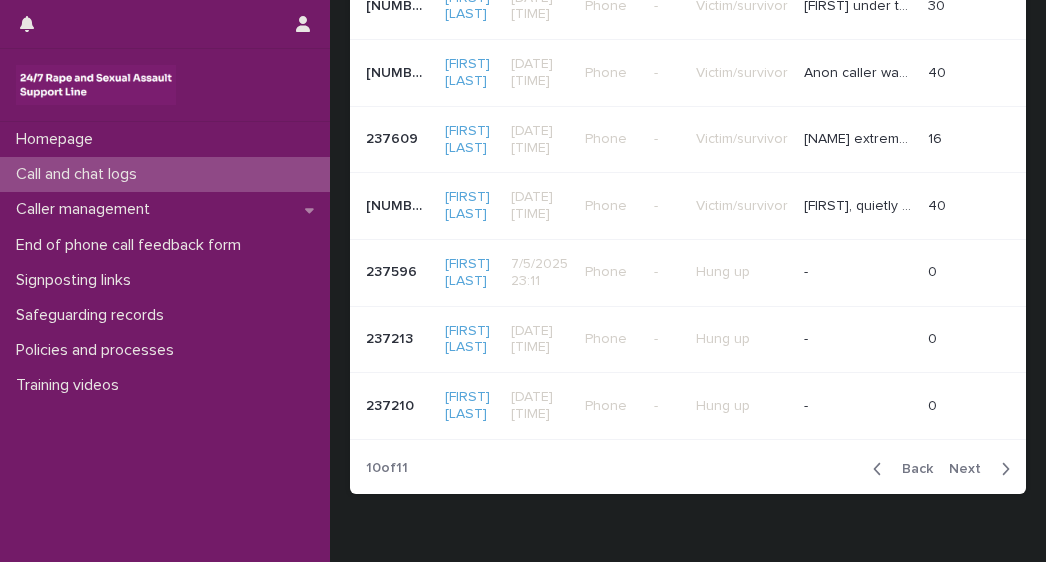 click on "Next" at bounding box center [971, 469] 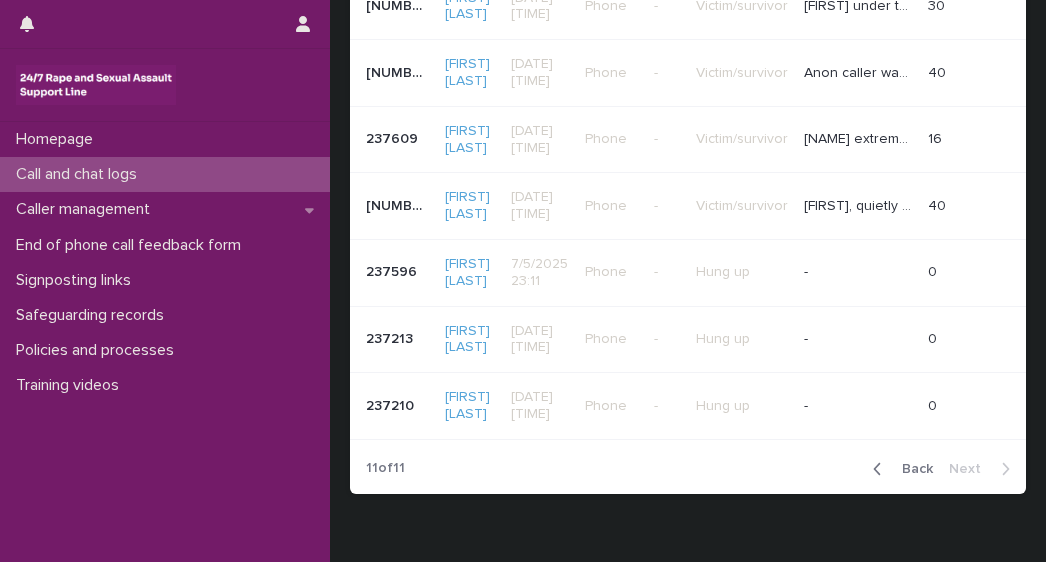 scroll, scrollTop: 624, scrollLeft: 0, axis: vertical 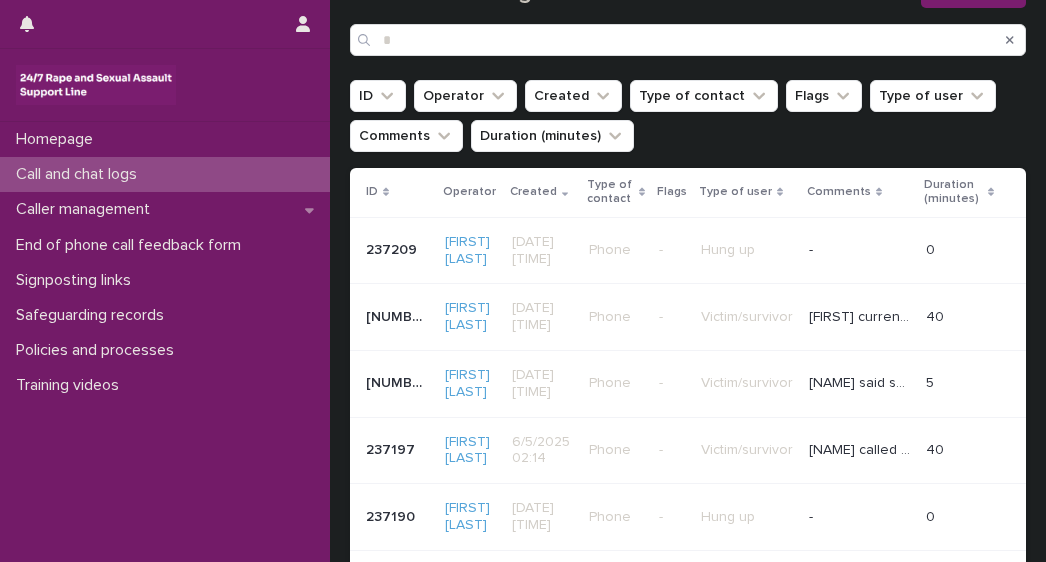 click on "Call and chat logs" at bounding box center [80, 174] 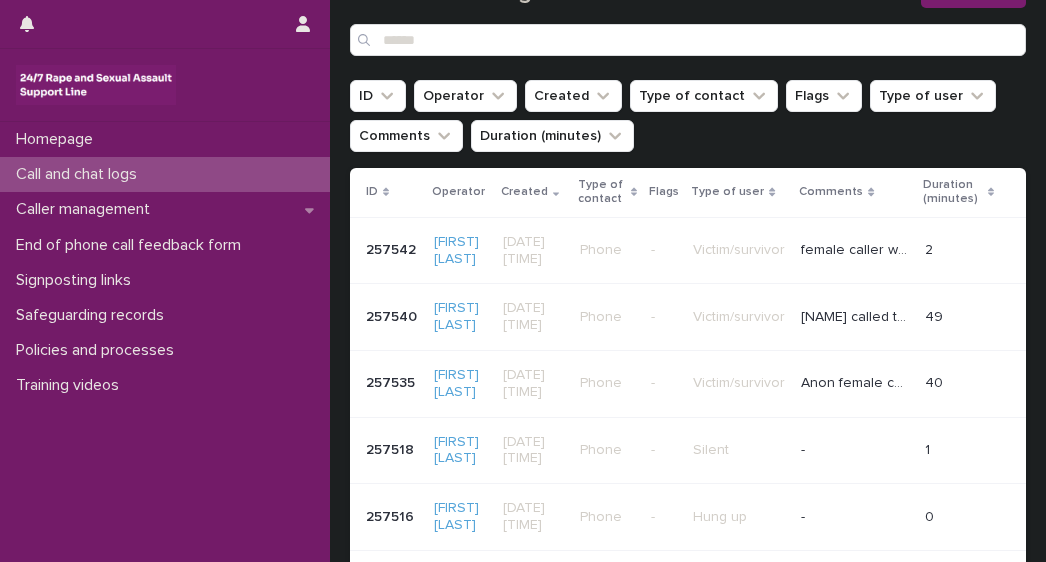 scroll, scrollTop: 248, scrollLeft: 0, axis: vertical 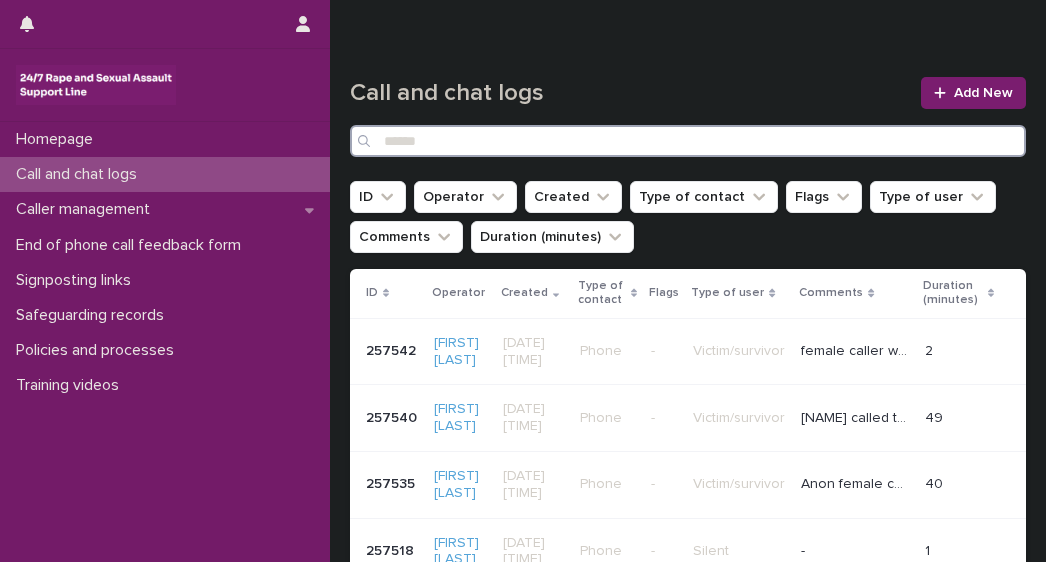 click at bounding box center [688, 141] 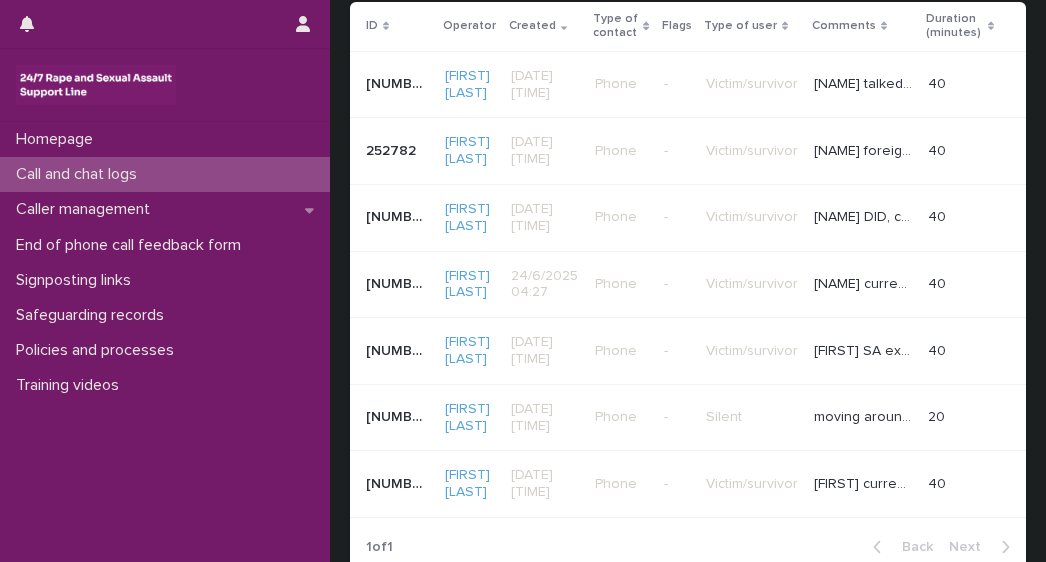scroll, scrollTop: 382, scrollLeft: 0, axis: vertical 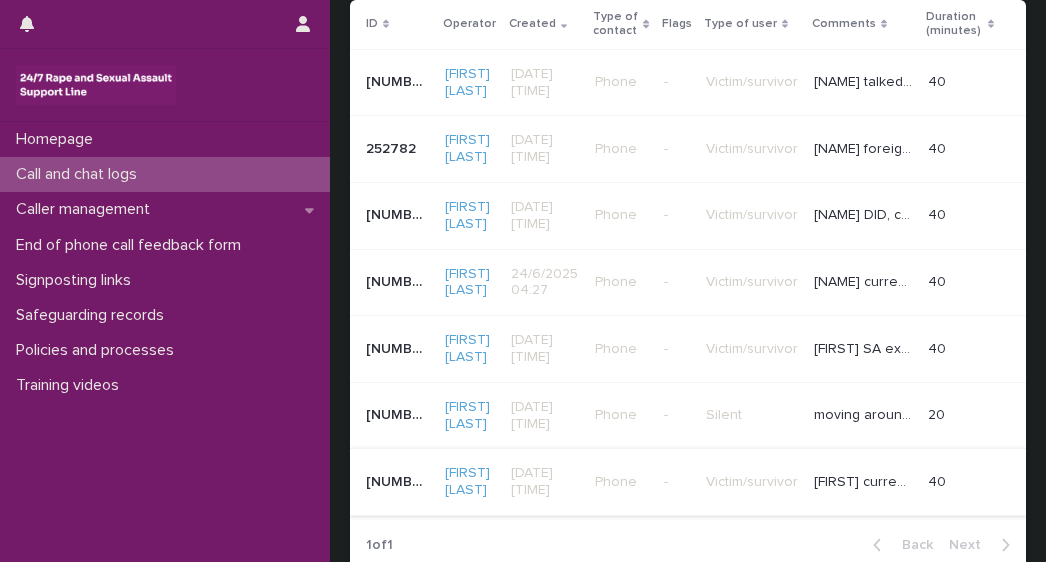 type on "*****" 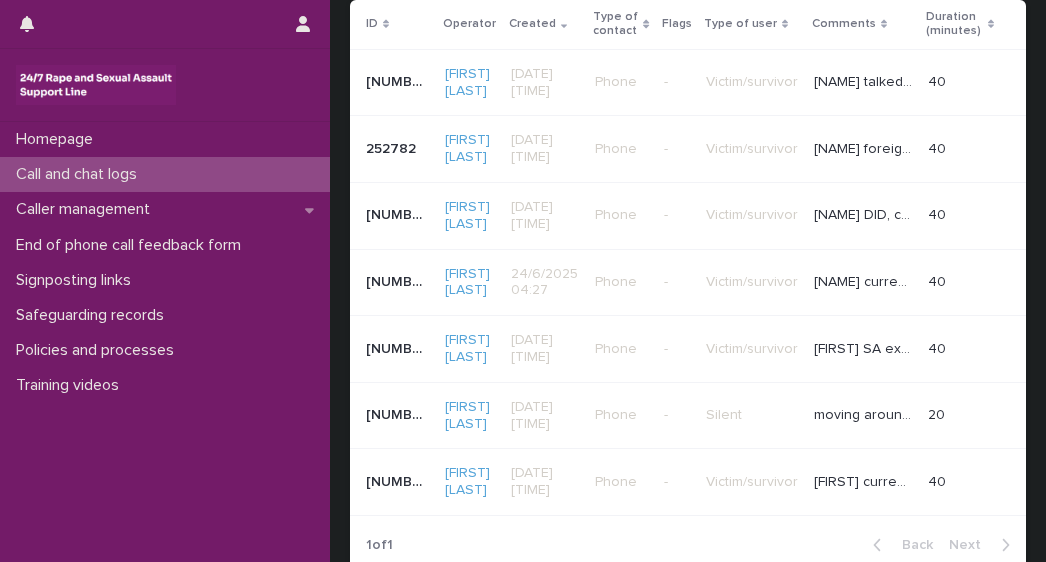 click on "[FIRST] currently unwell recovering from a blood clot condition in her leg - crying explored toxic family ( brothers [FIRST] and [FIRST] )dynamics spoke of protective factor to live - her mother.. talked continuously gentle ended call" at bounding box center (865, 480) 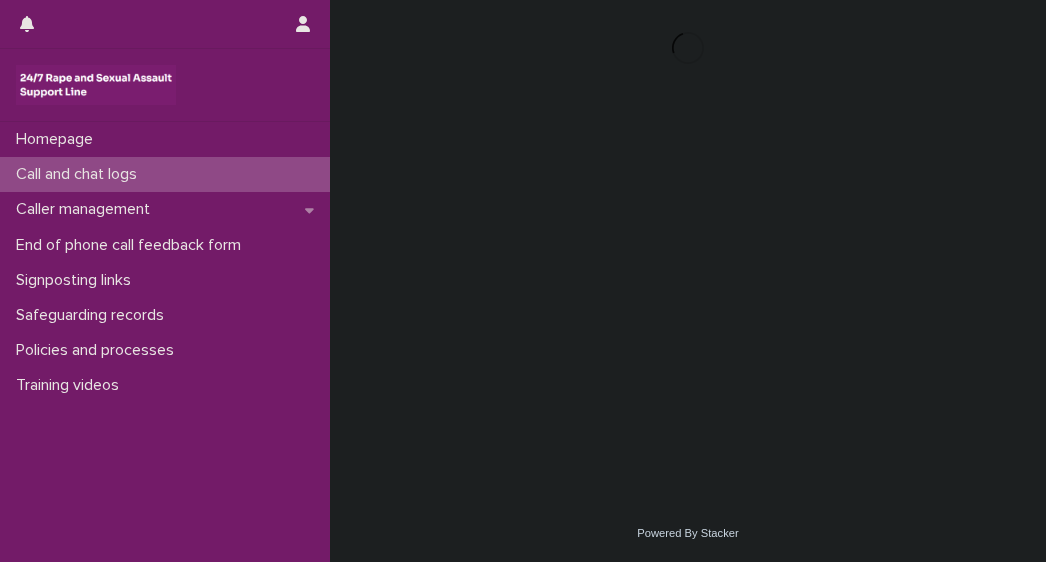 scroll, scrollTop: 0, scrollLeft: 0, axis: both 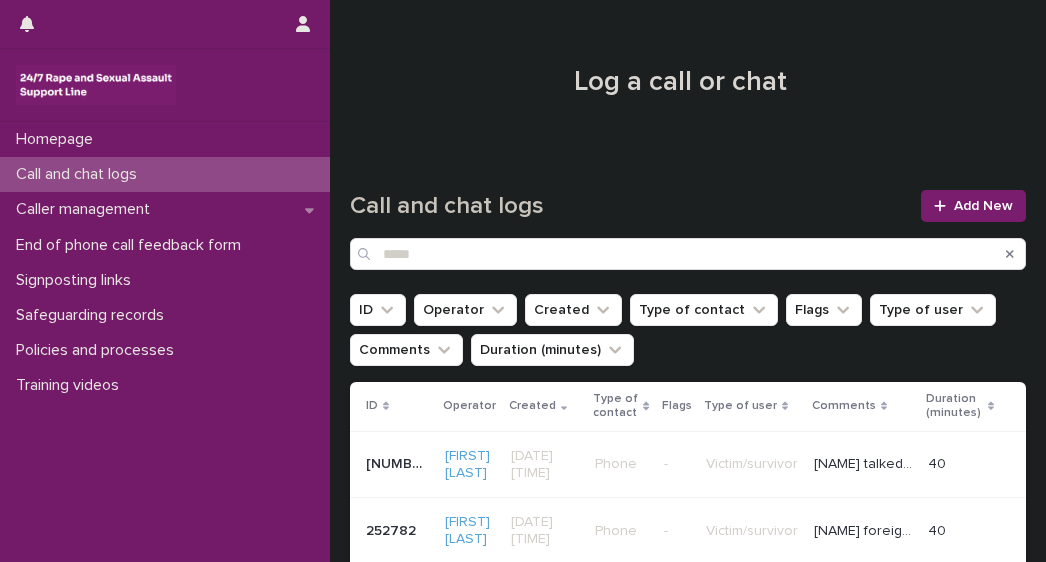 click at bounding box center [680, 74] 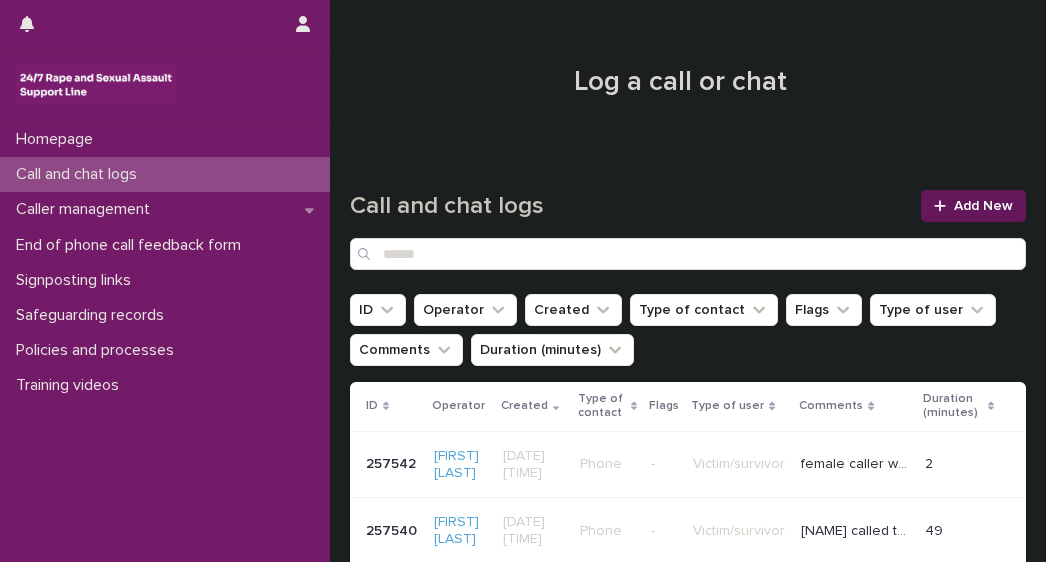 click on "Add New" at bounding box center [973, 206] 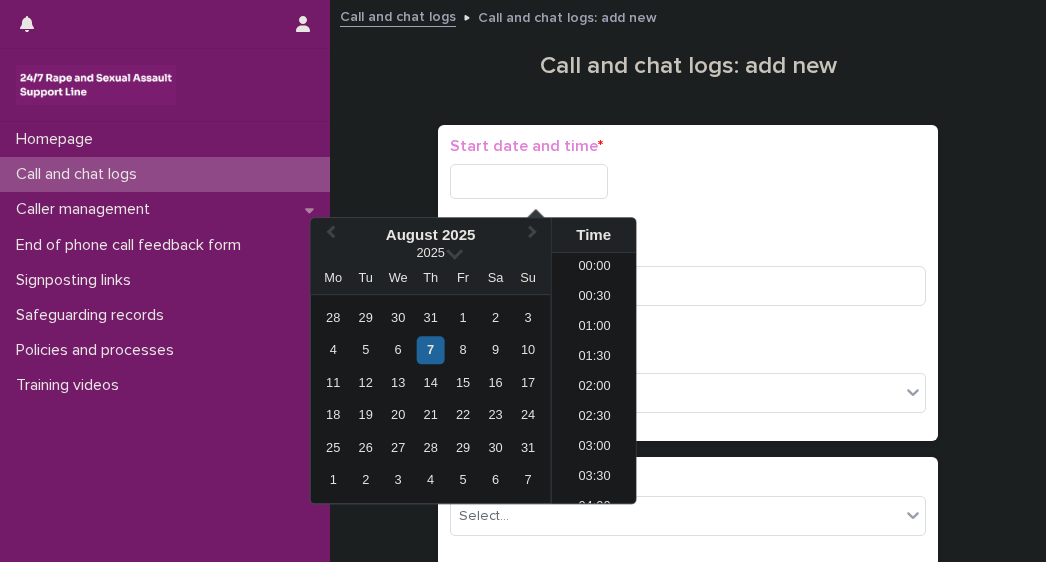 click at bounding box center [529, 181] 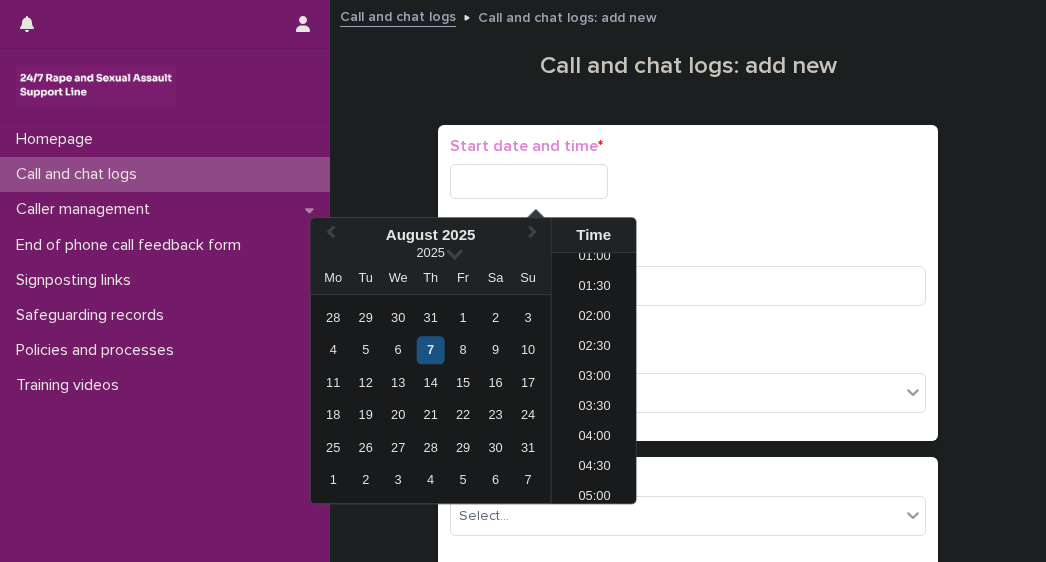 click on "7" at bounding box center (430, 350) 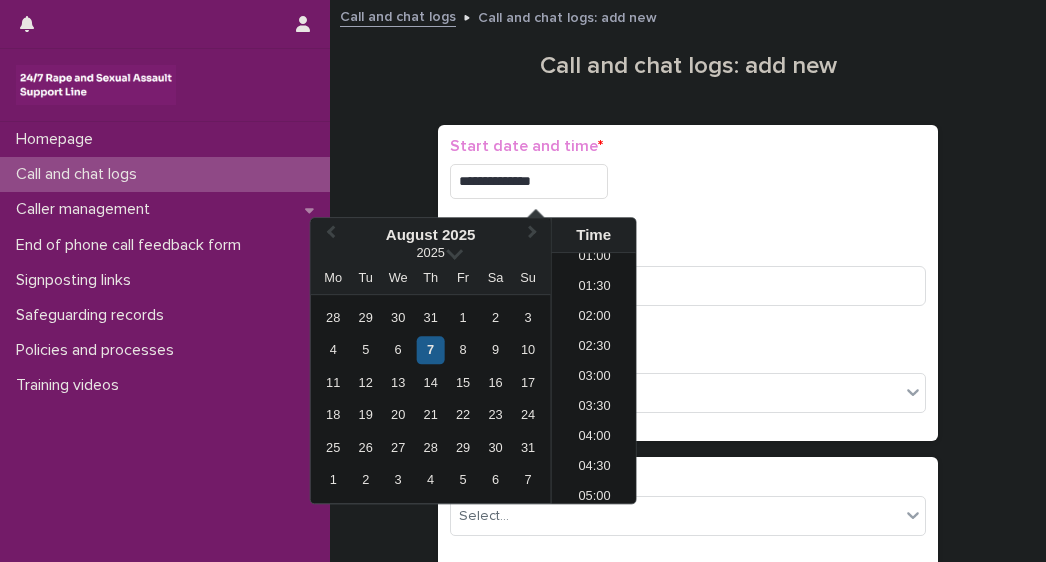 click on "**********" at bounding box center [688, 283] 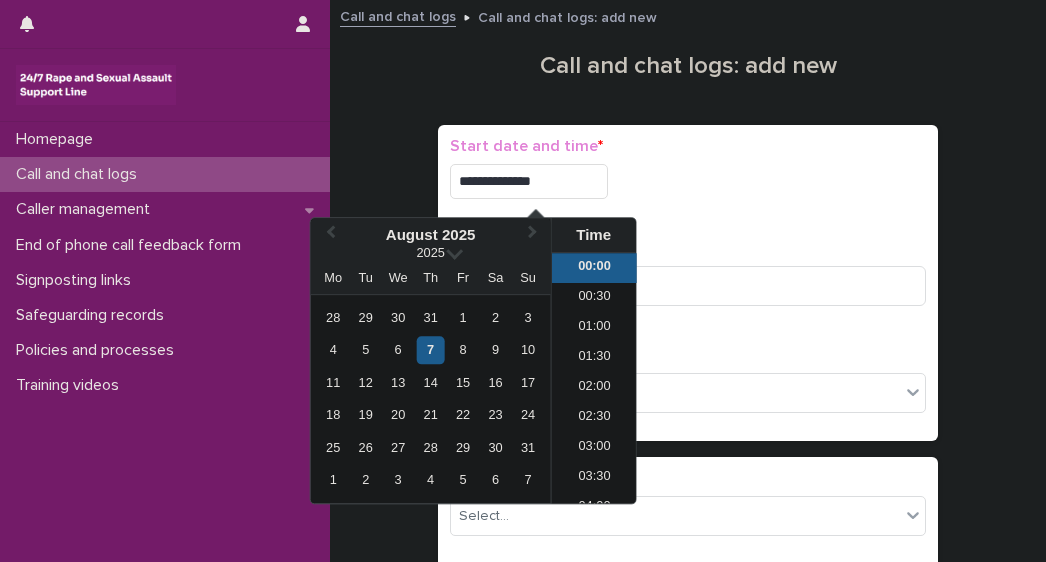 click on "**********" at bounding box center (529, 181) 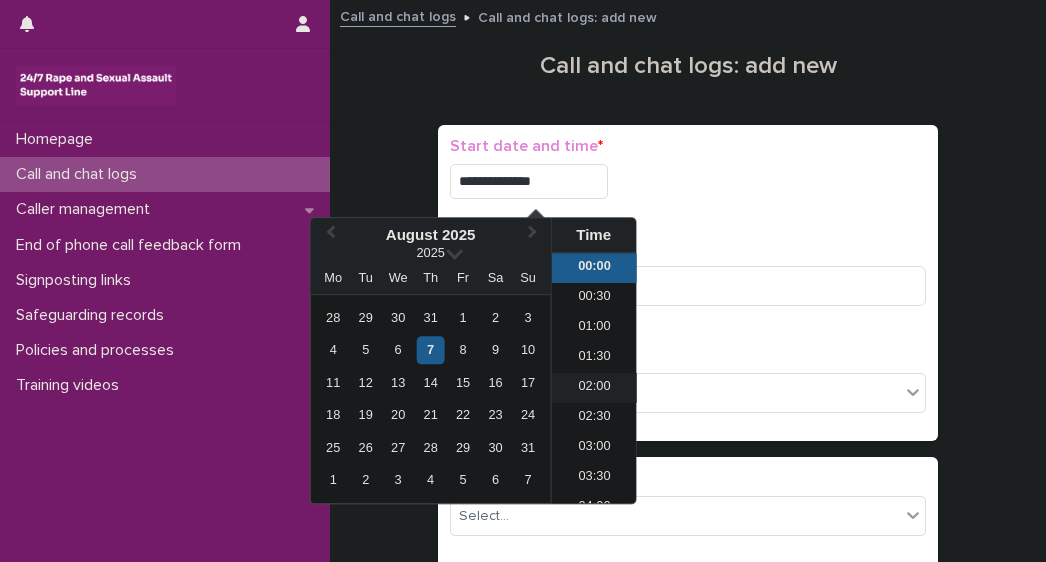 click on "02:00" at bounding box center (594, 388) 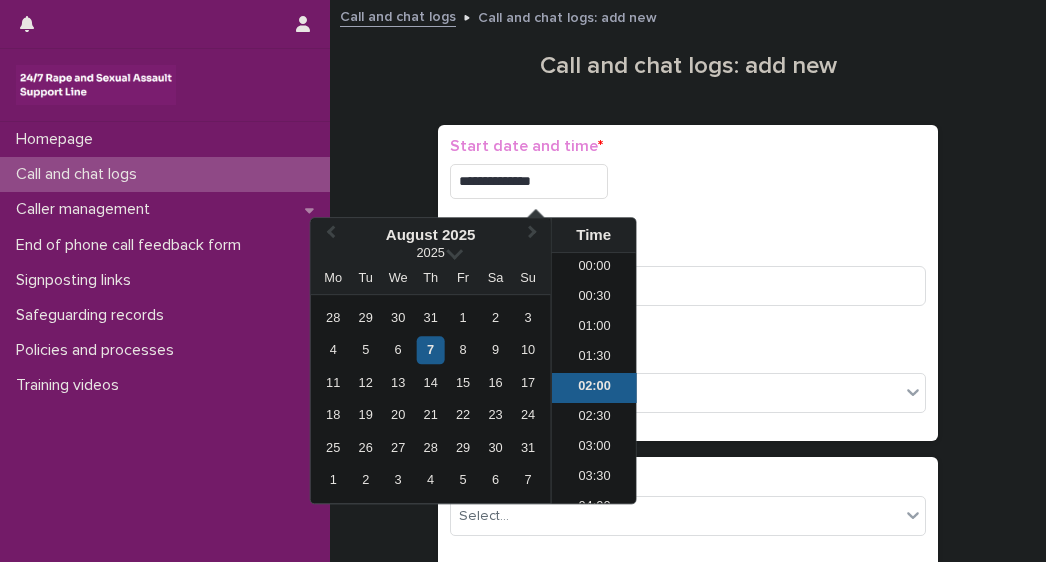 scroll, scrollTop: 10, scrollLeft: 0, axis: vertical 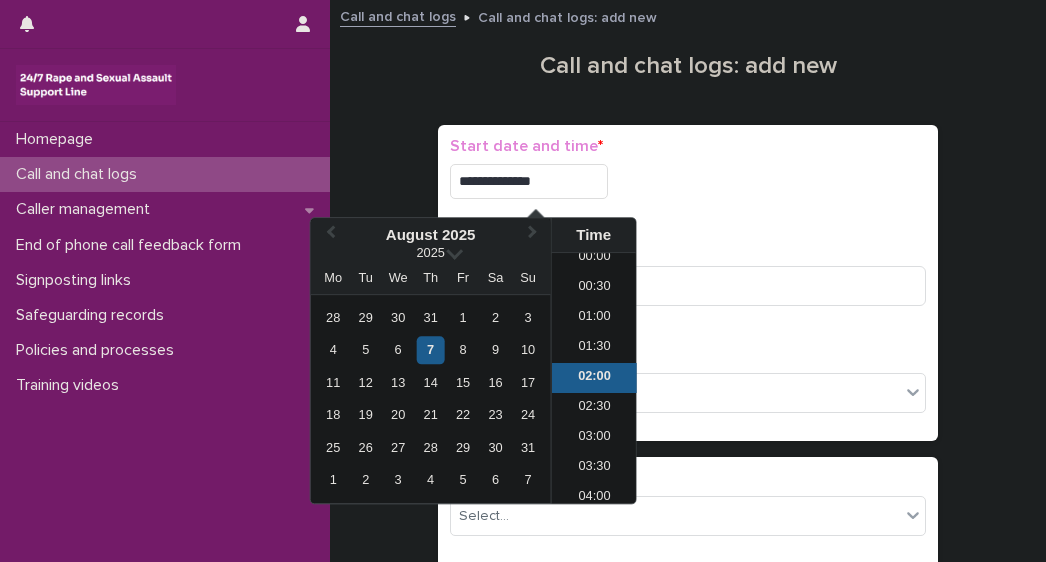 click on "**********" at bounding box center [529, 181] 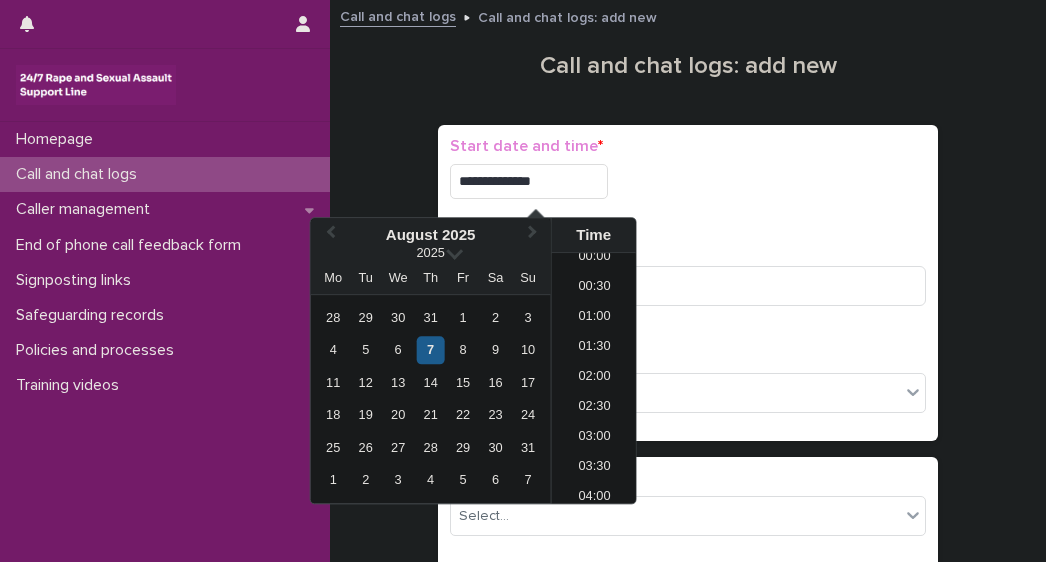 type on "**********" 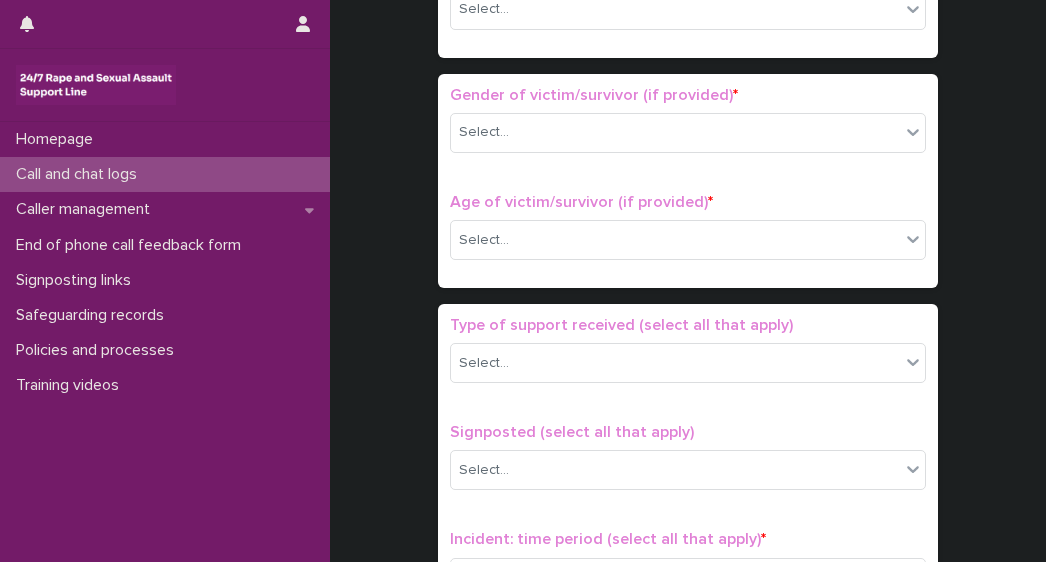 scroll, scrollTop: 807, scrollLeft: 0, axis: vertical 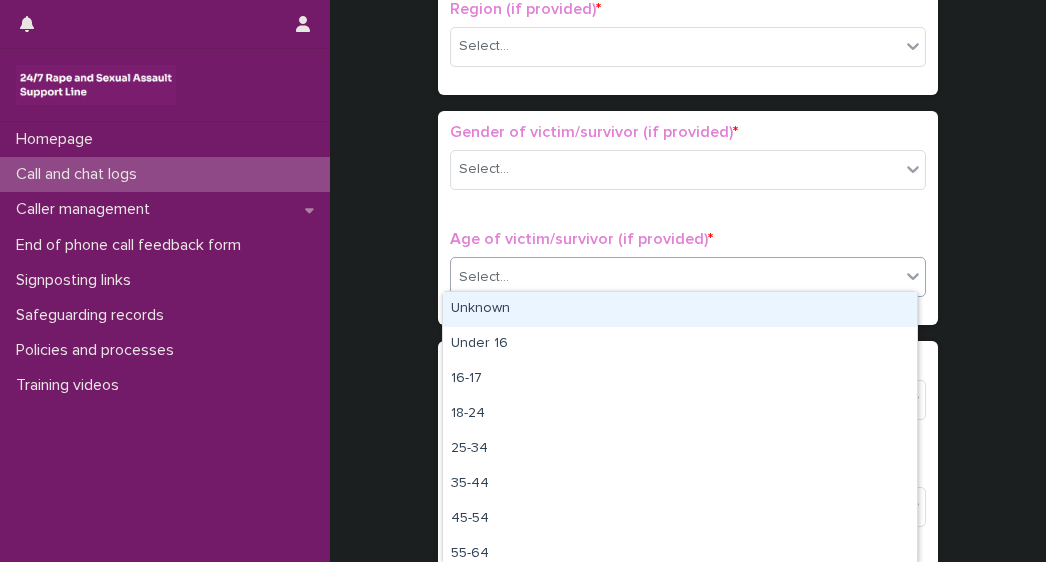 click on "Select..." at bounding box center (675, 277) 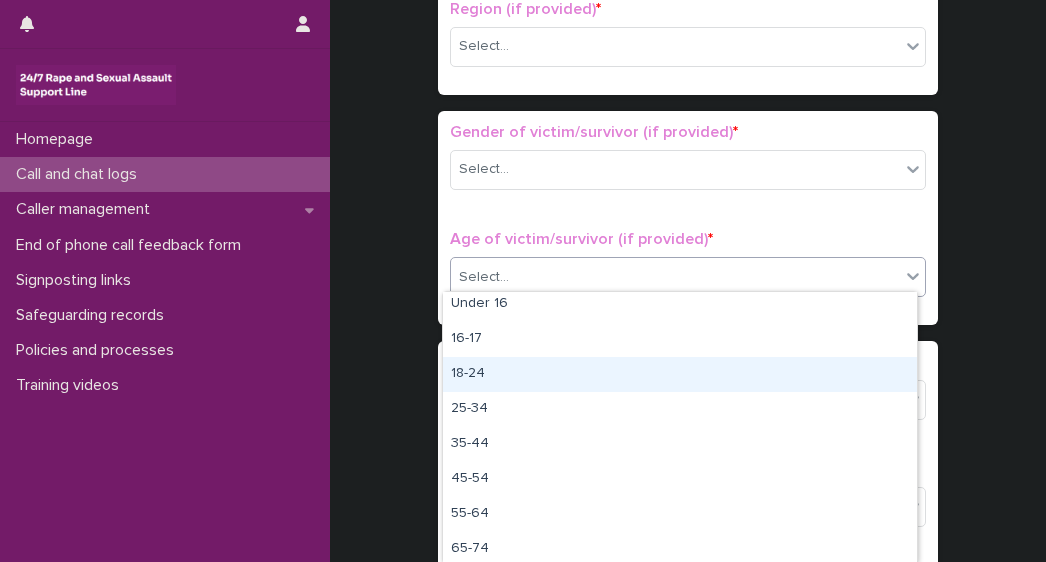 scroll, scrollTop: 79, scrollLeft: 0, axis: vertical 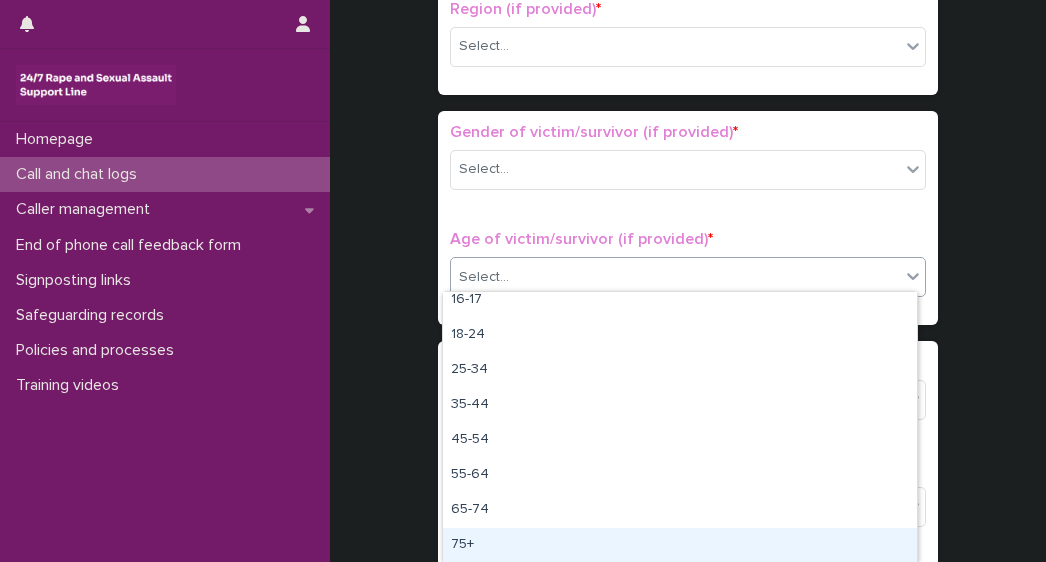 click on "75+" at bounding box center (680, 545) 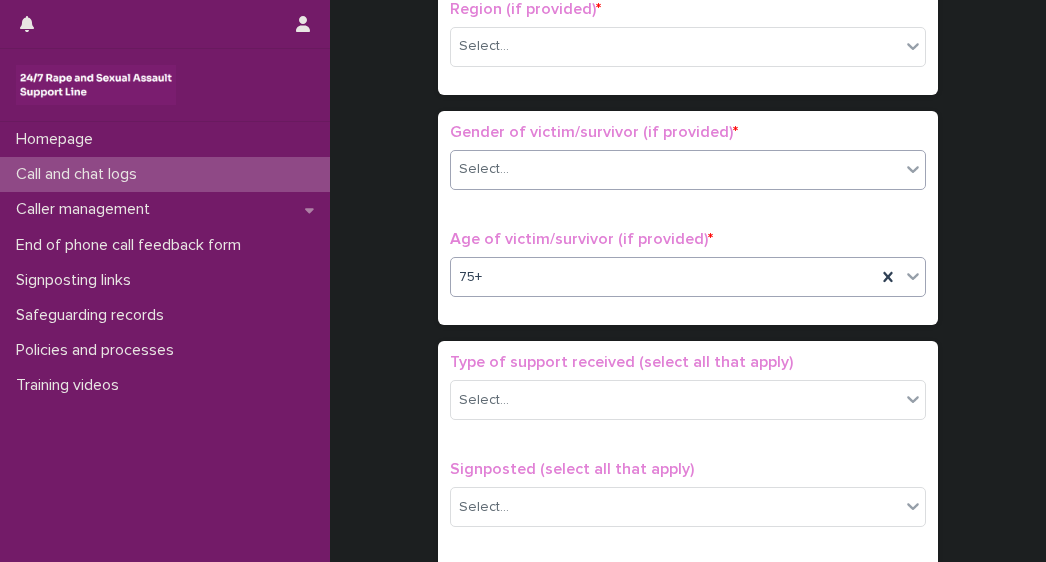 click on "Select..." at bounding box center (484, 169) 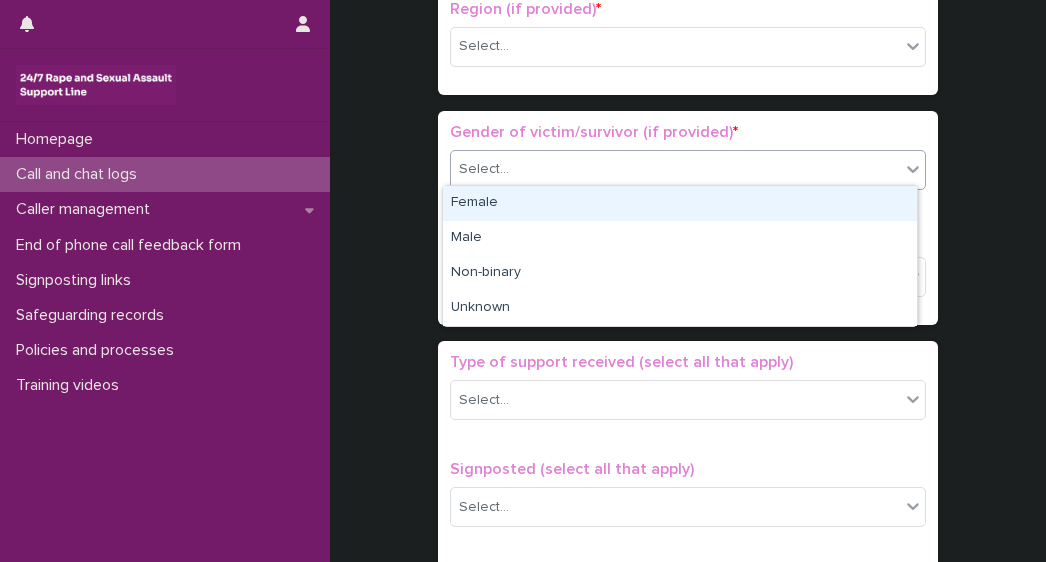 click on "Female" at bounding box center [680, 203] 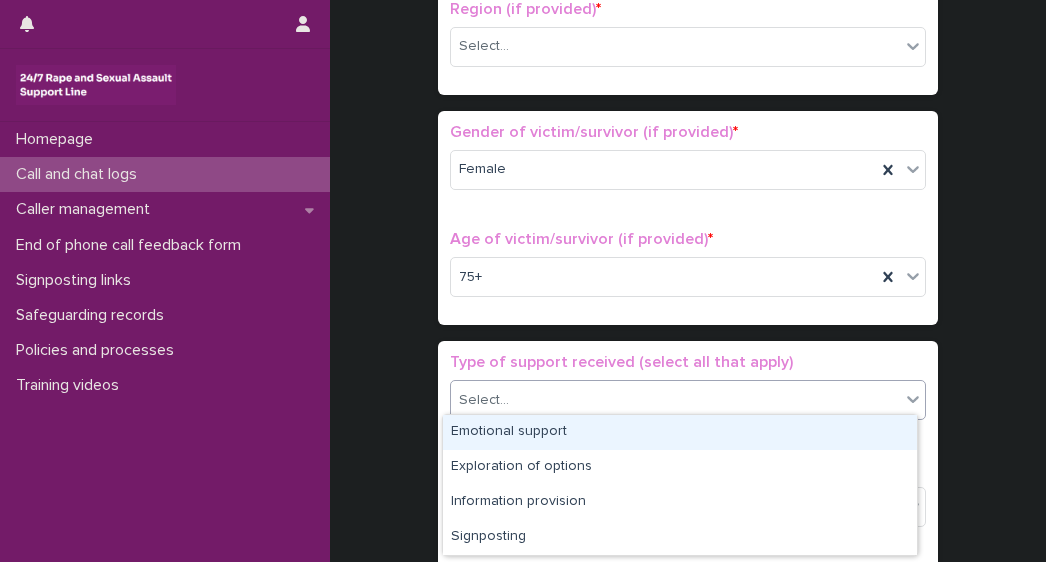 click on "Select..." at bounding box center [675, 400] 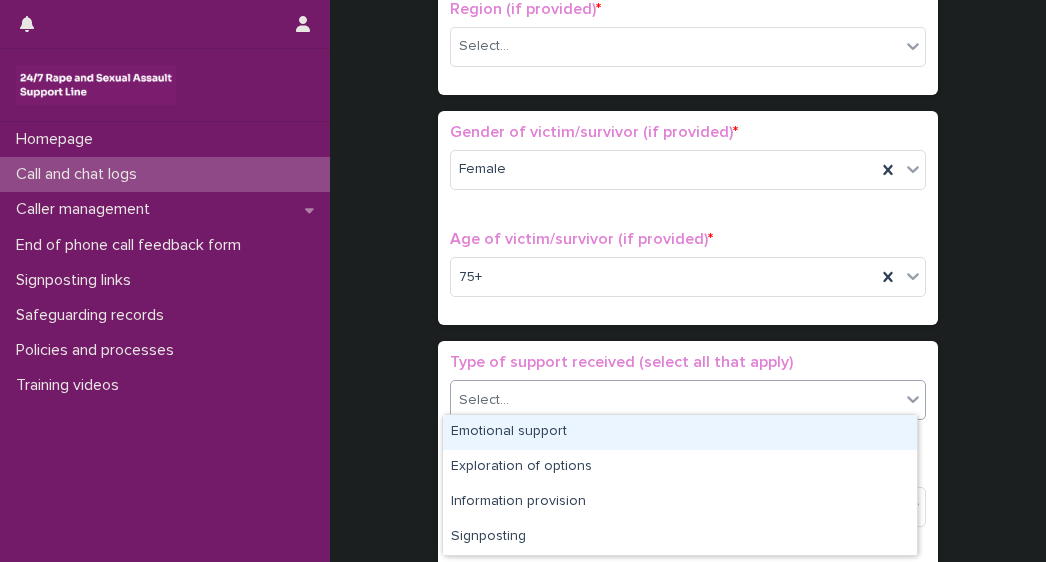 click on "Emotional support" at bounding box center (680, 432) 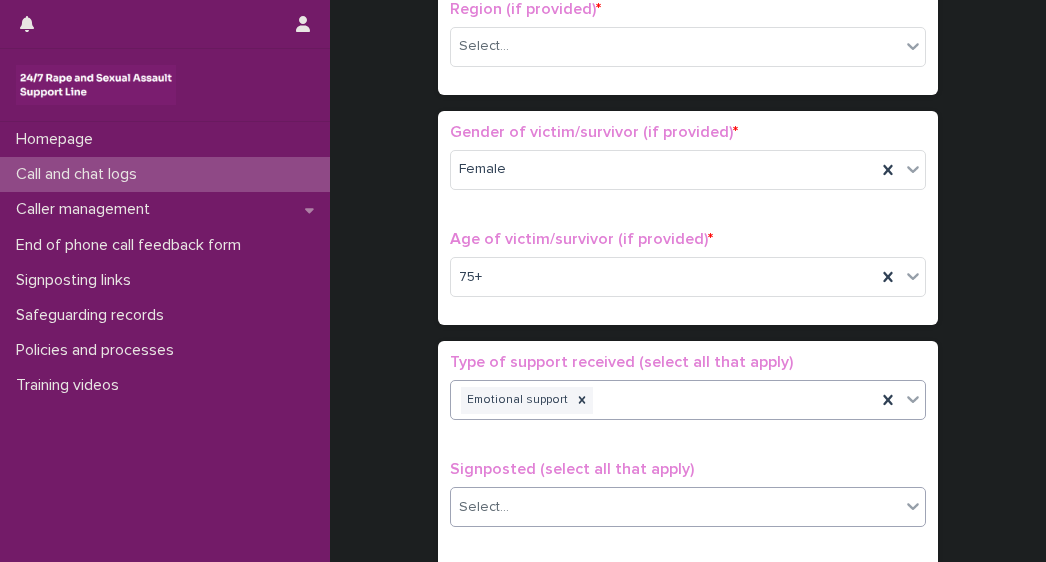 click on "Select..." at bounding box center [675, 507] 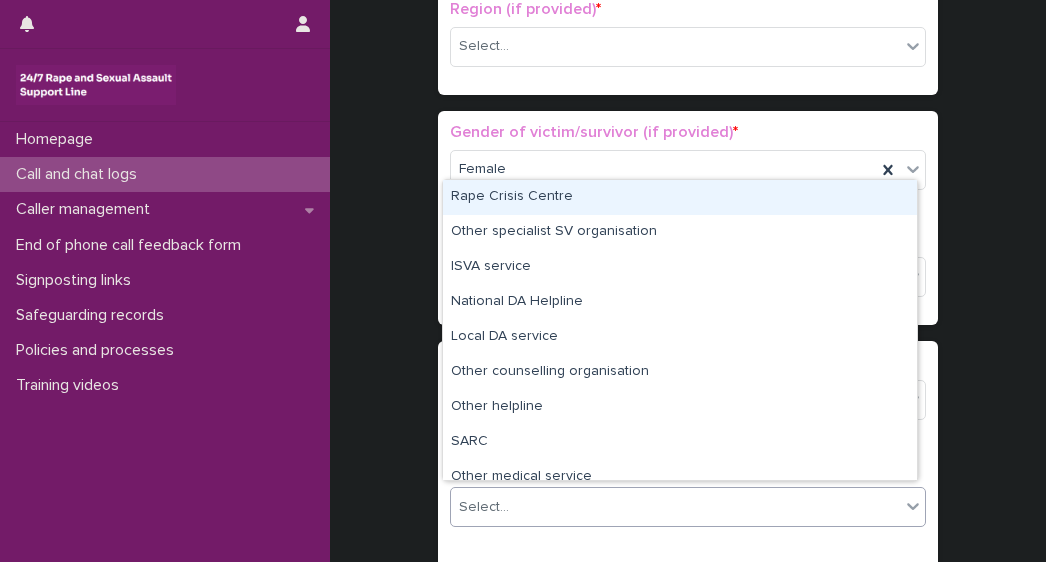click on "Rape Crisis Centre" at bounding box center [680, 197] 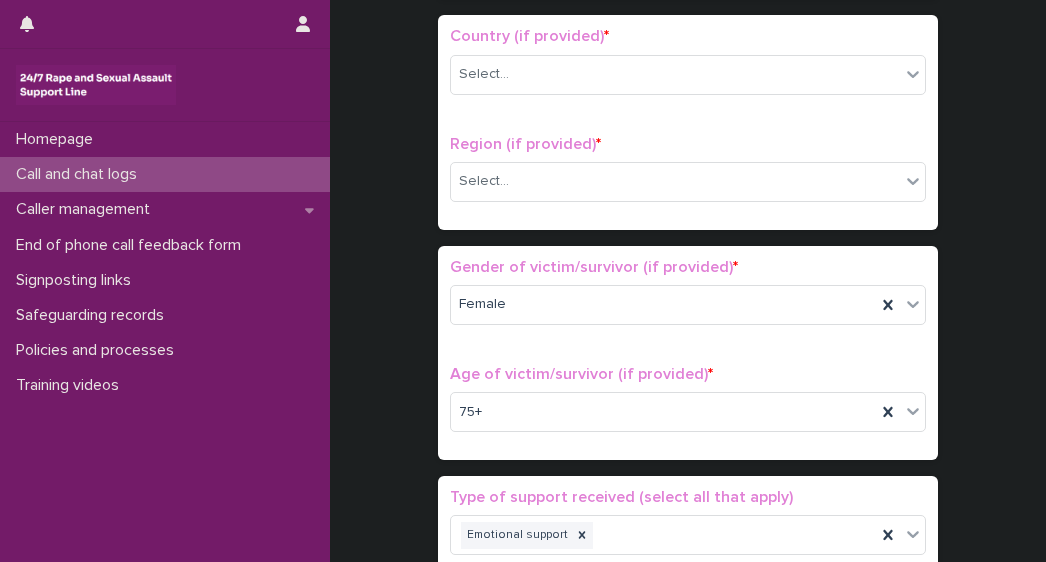 scroll, scrollTop: 638, scrollLeft: 0, axis: vertical 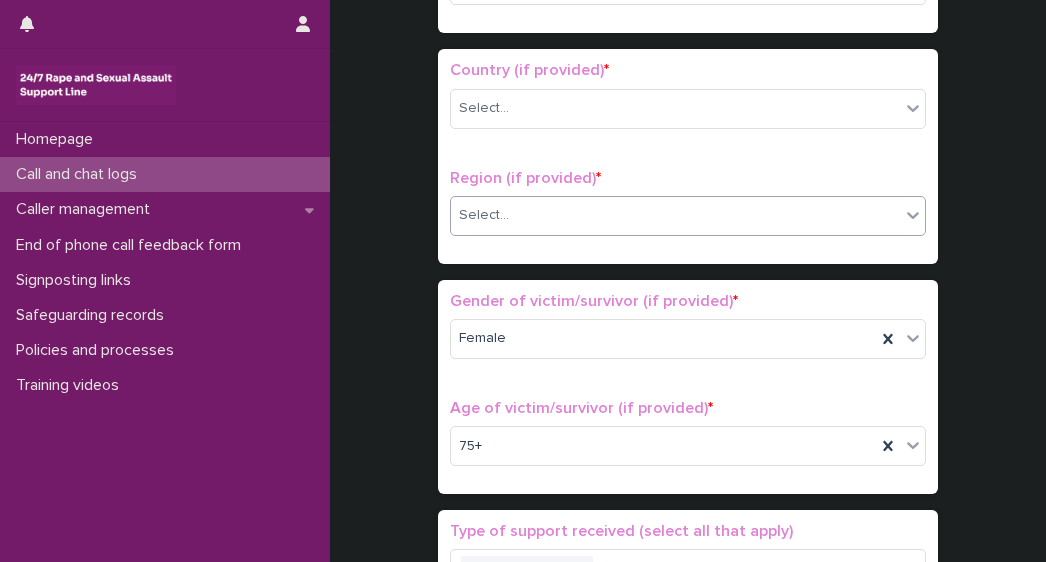click on "Select..." at bounding box center (484, 215) 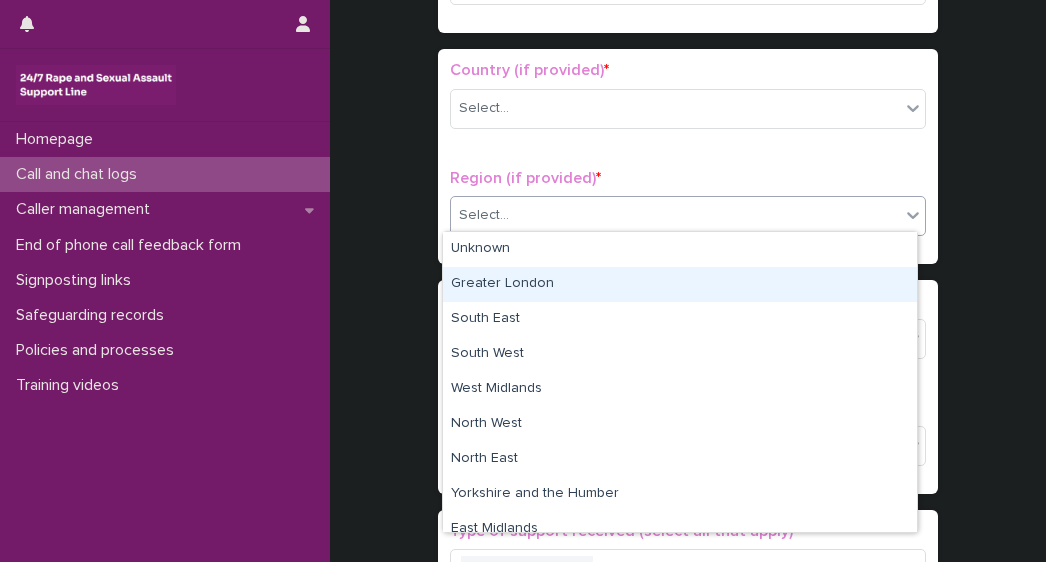 click on "Greater London" at bounding box center (680, 284) 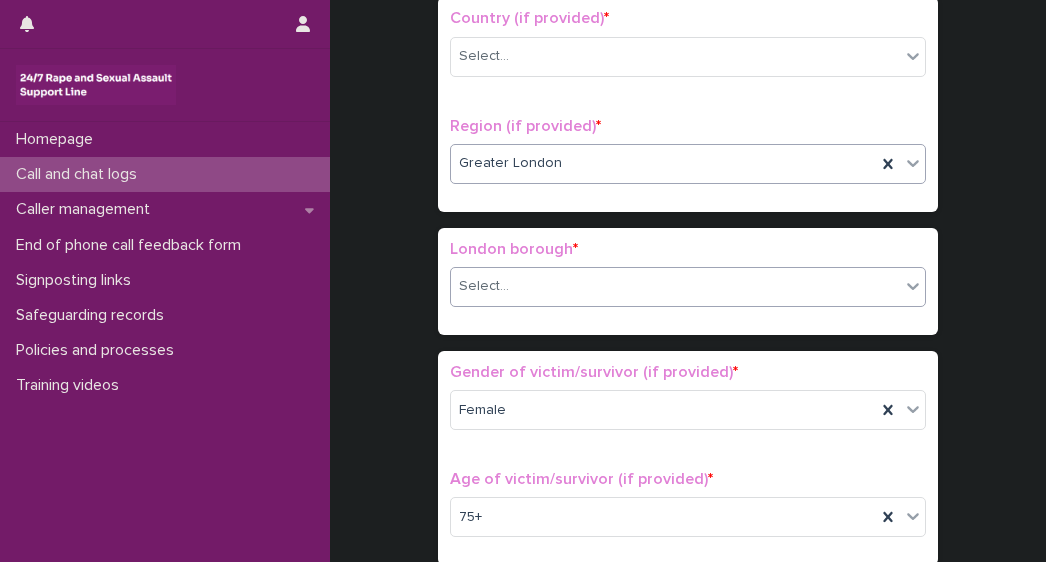scroll, scrollTop: 699, scrollLeft: 0, axis: vertical 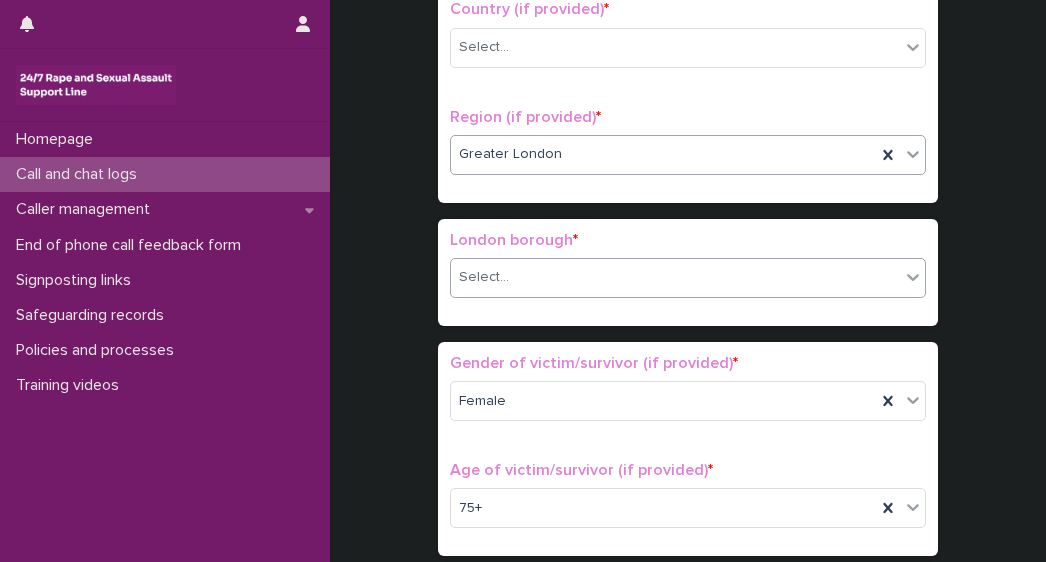 click on "Select..." at bounding box center (484, 277) 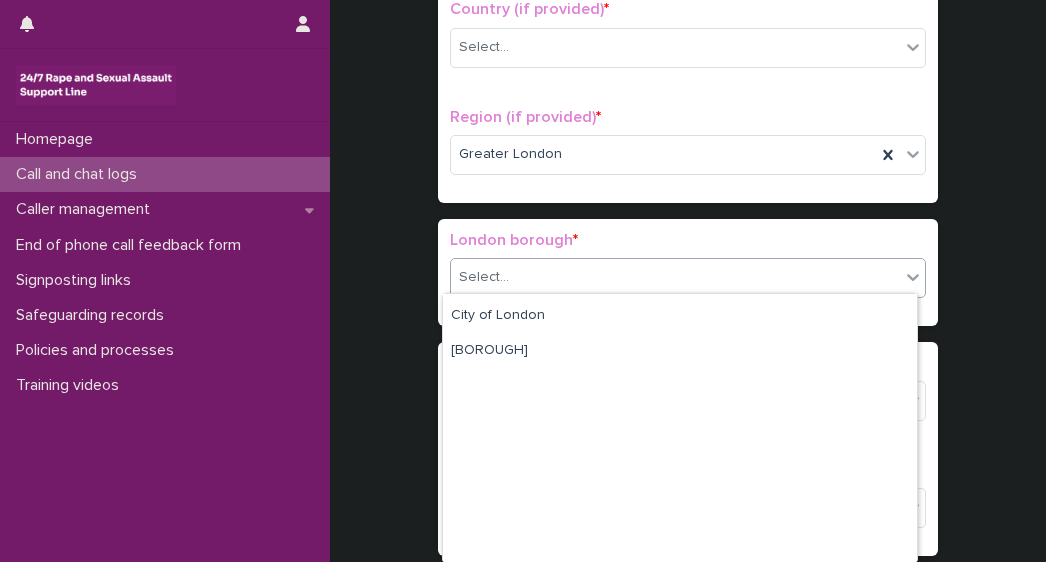 scroll, scrollTop: 0, scrollLeft: 0, axis: both 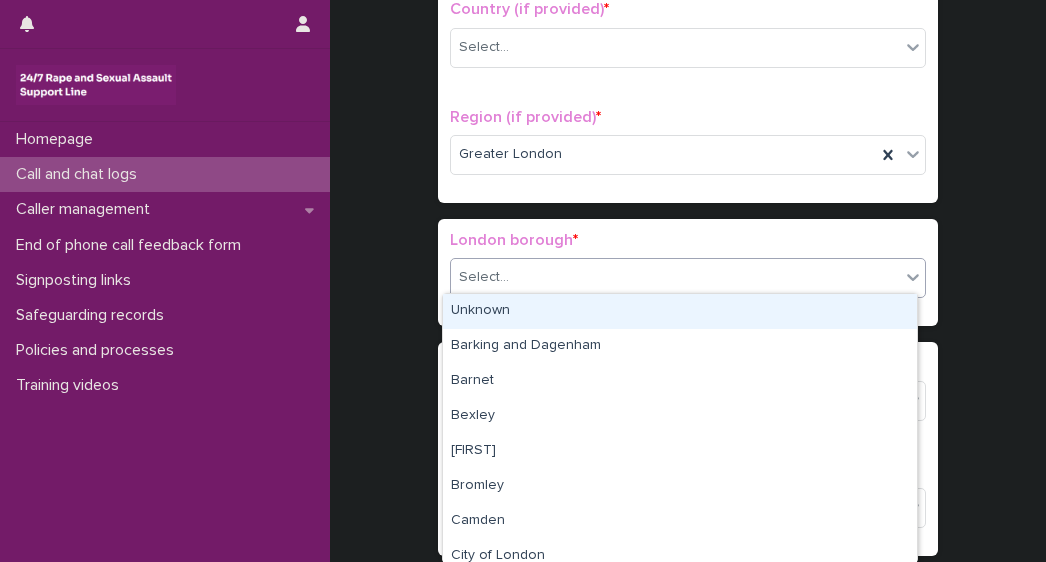 click on "Unknown" at bounding box center [680, 311] 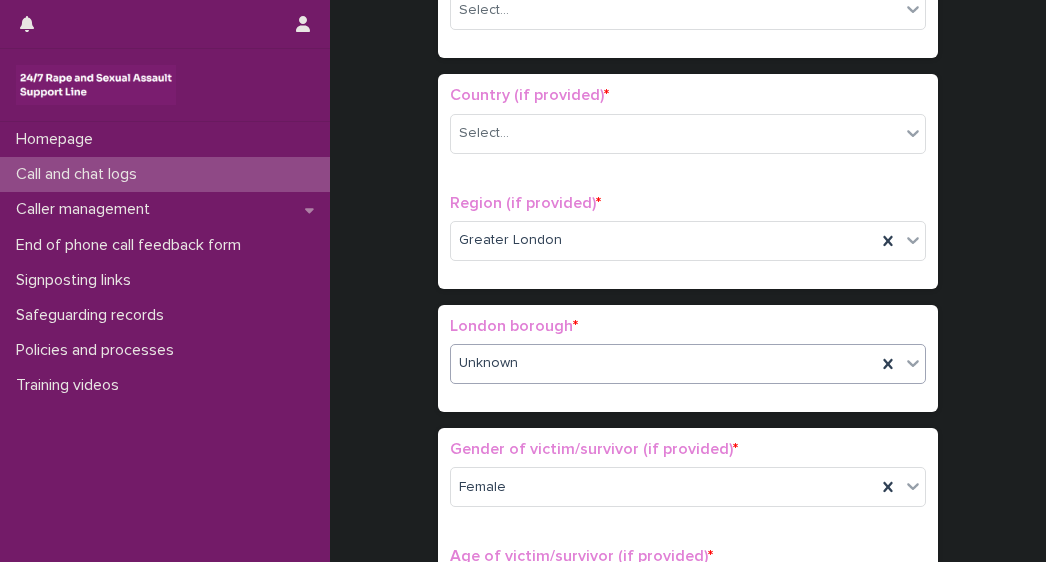 scroll, scrollTop: 598, scrollLeft: 0, axis: vertical 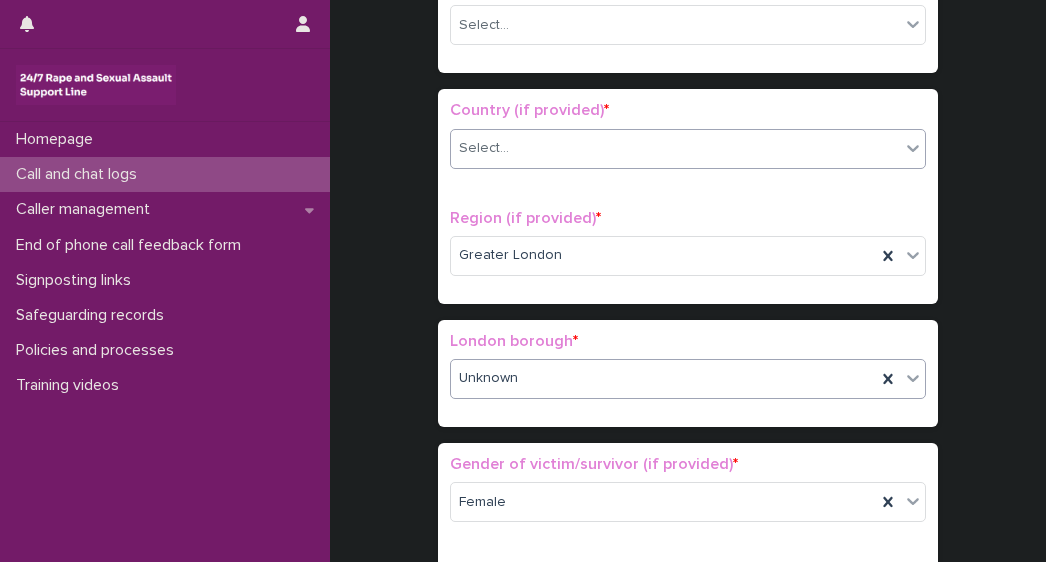 click on "Select..." at bounding box center (675, 148) 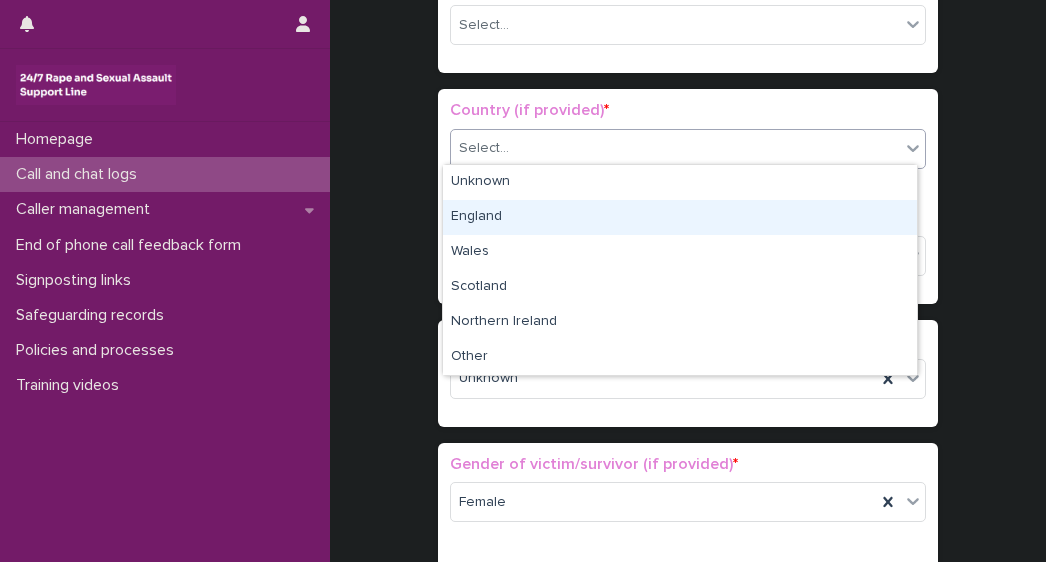 click on "England" at bounding box center (680, 217) 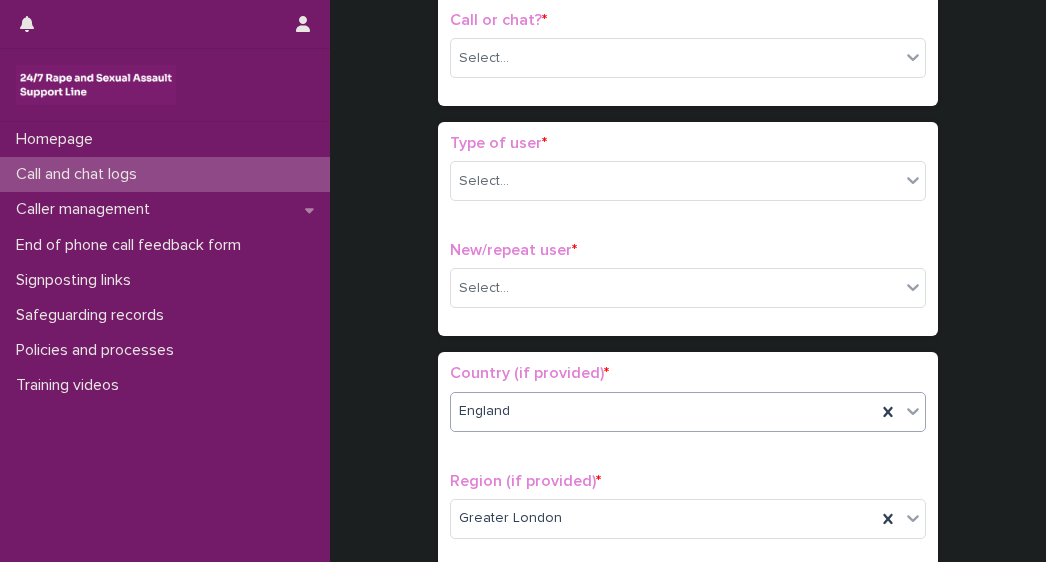 scroll, scrollTop: 326, scrollLeft: 0, axis: vertical 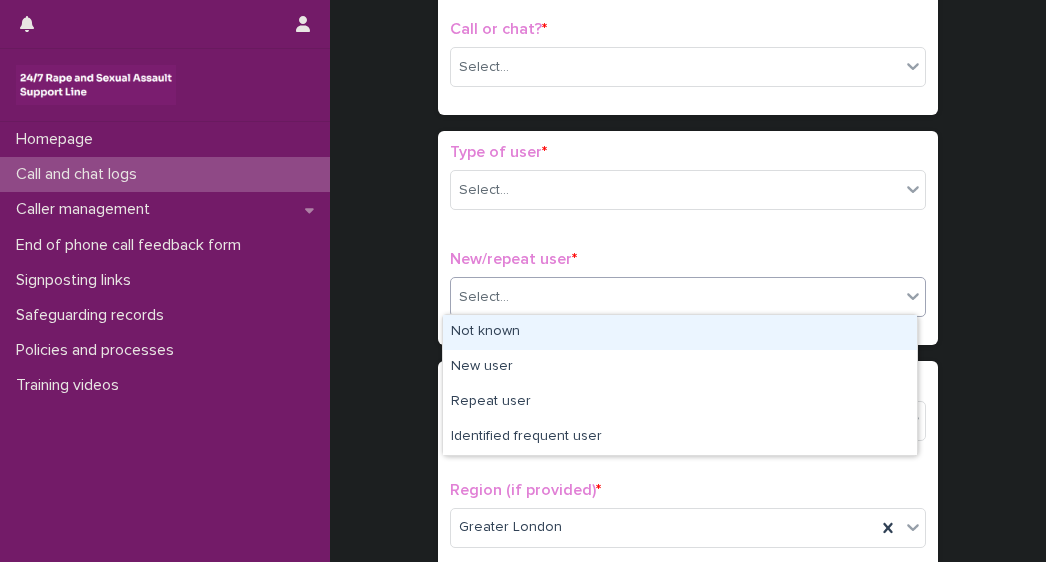 click on "Select..." at bounding box center (675, 297) 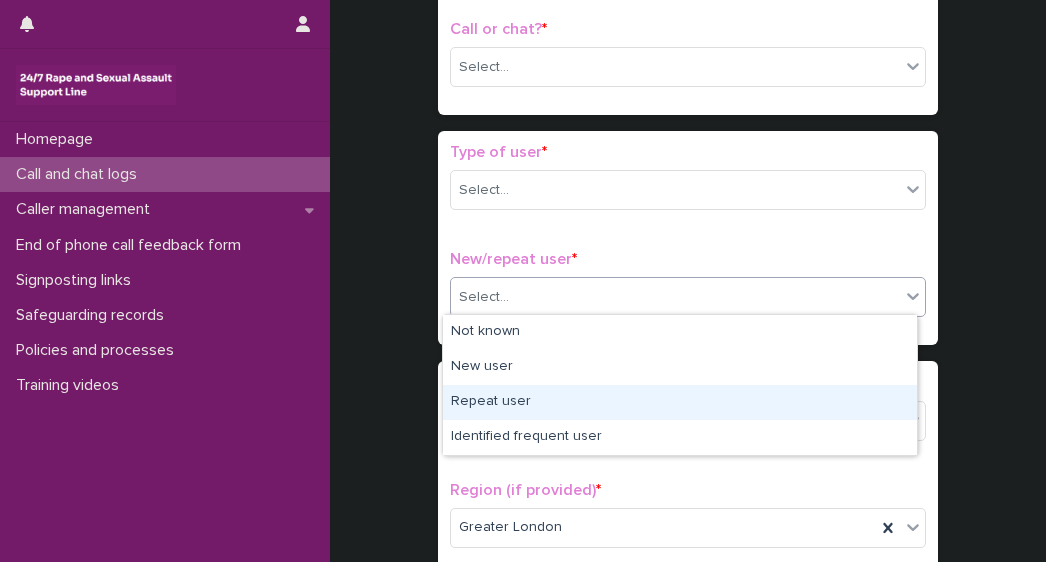 click on "Repeat user" at bounding box center [680, 402] 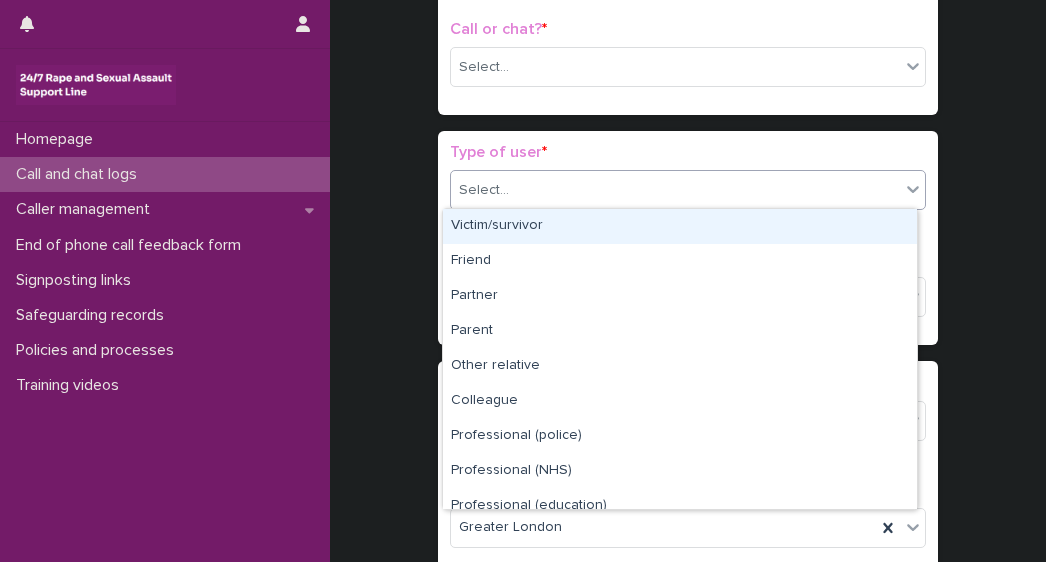 click on "Select..." at bounding box center [675, 190] 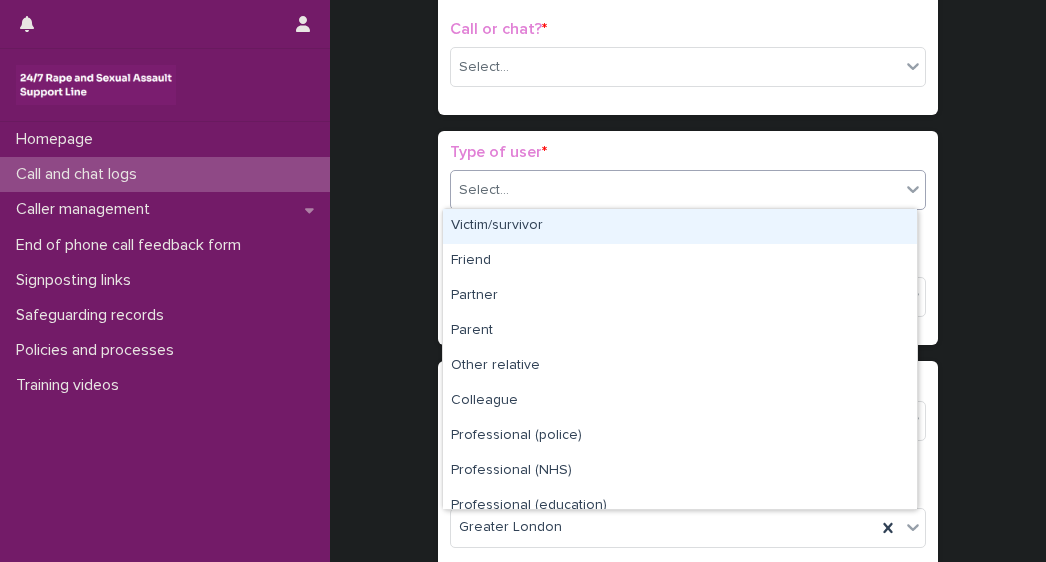click on "Victim/survivor" at bounding box center [680, 226] 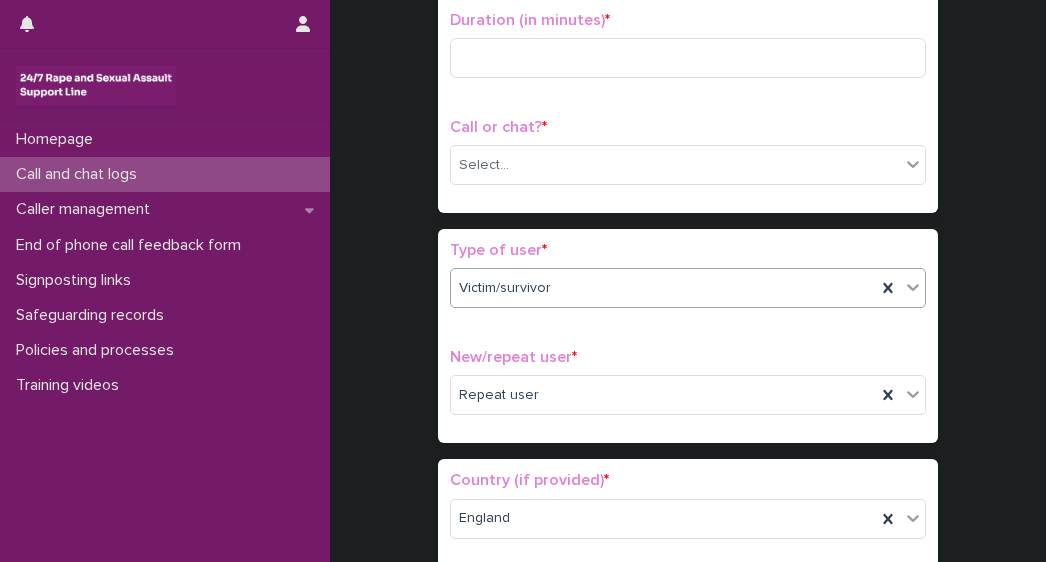scroll, scrollTop: 184, scrollLeft: 0, axis: vertical 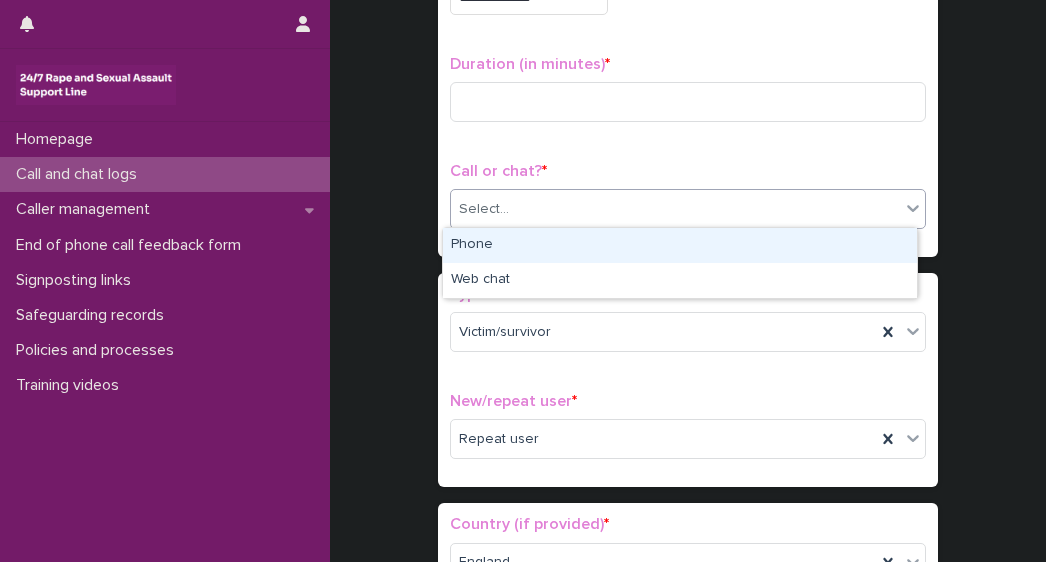 click on "Select..." at bounding box center (675, 209) 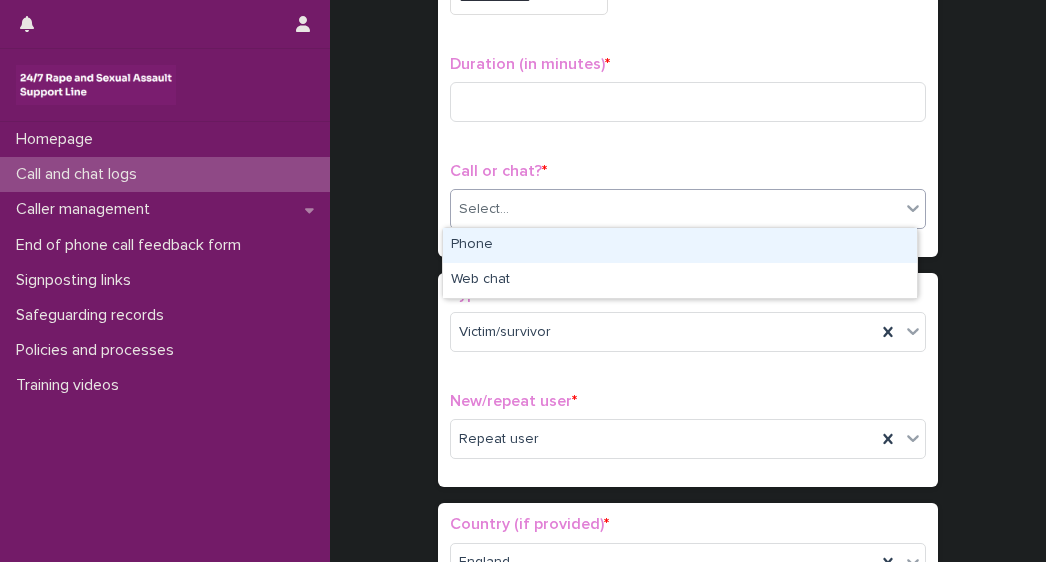 click on "Phone" at bounding box center (680, 245) 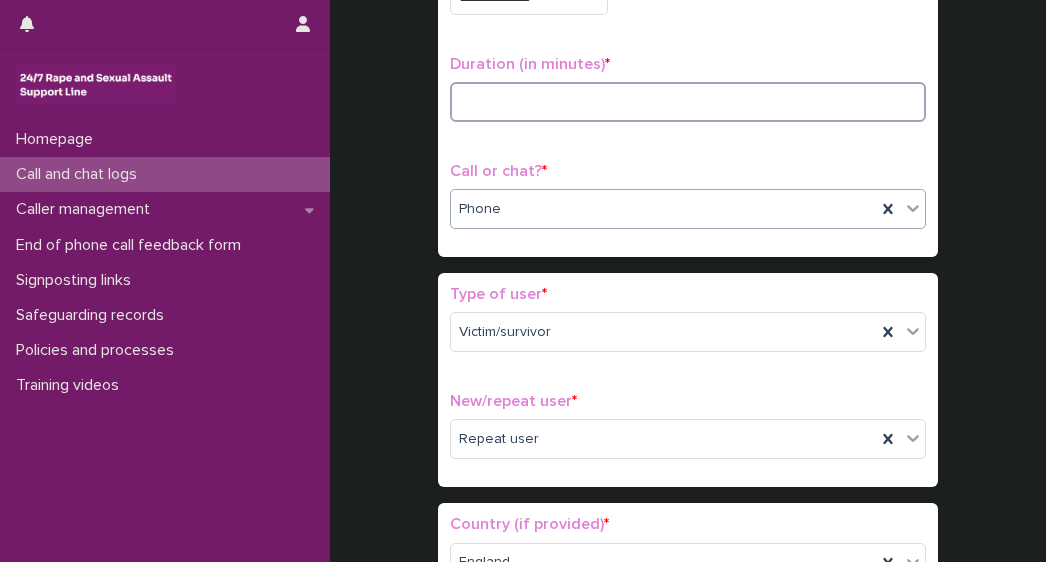 click at bounding box center [688, 102] 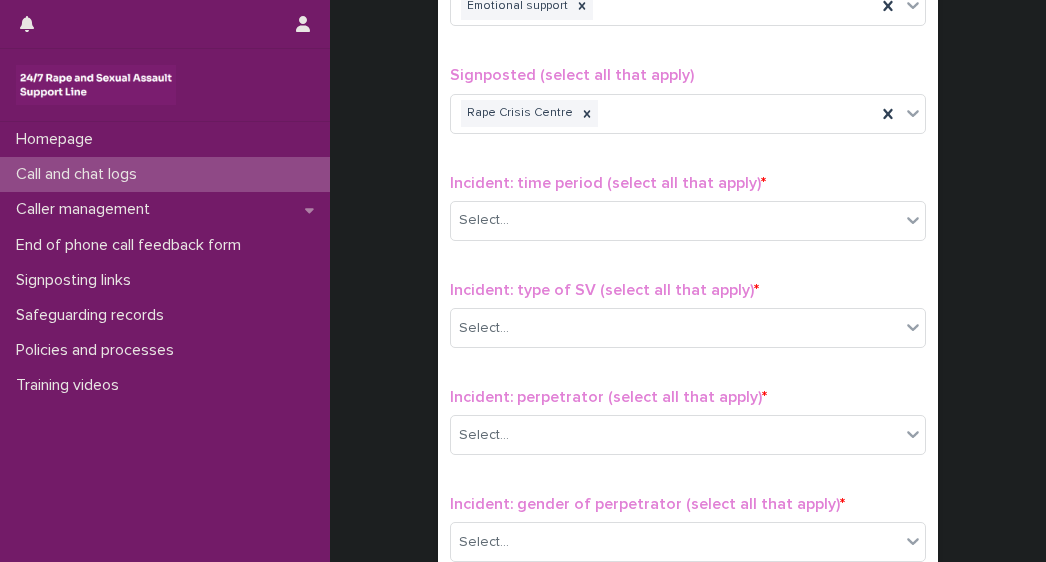 scroll, scrollTop: 1308, scrollLeft: 0, axis: vertical 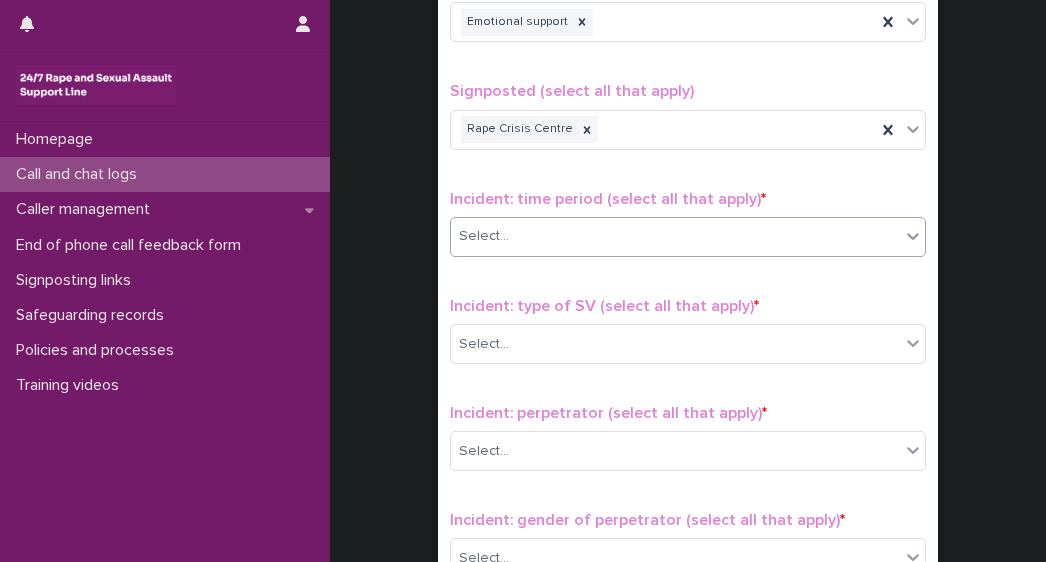 type on "**" 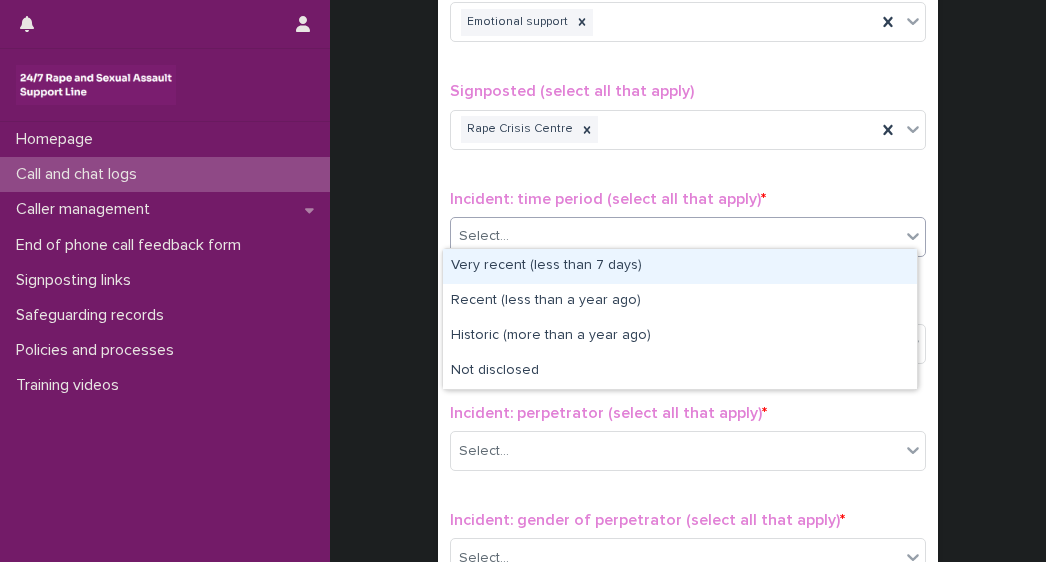 click on "Select..." at bounding box center (675, 236) 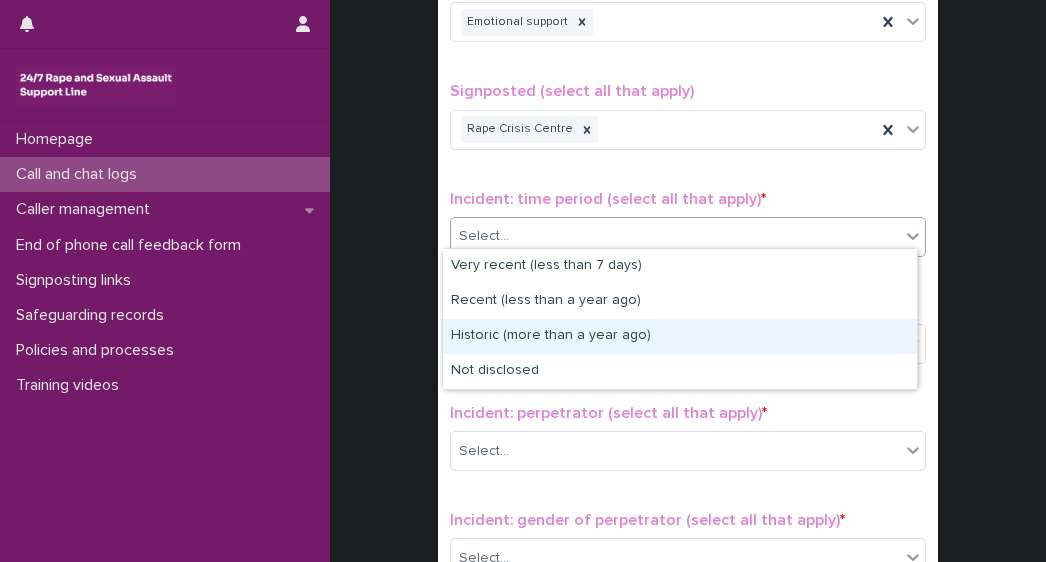 click on "Historic (more than a year ago)" at bounding box center [680, 336] 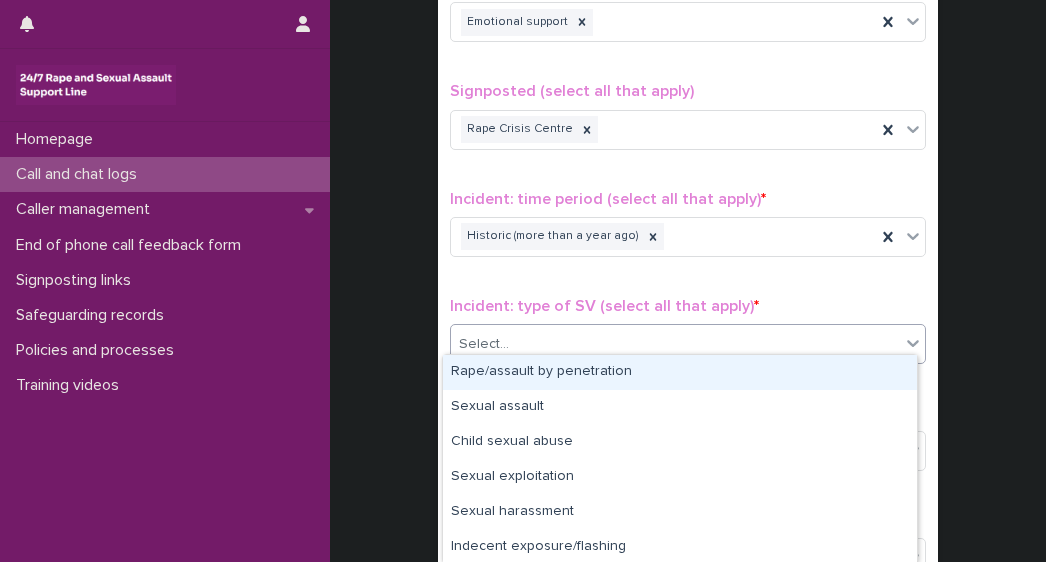 click on "Select..." at bounding box center (675, 344) 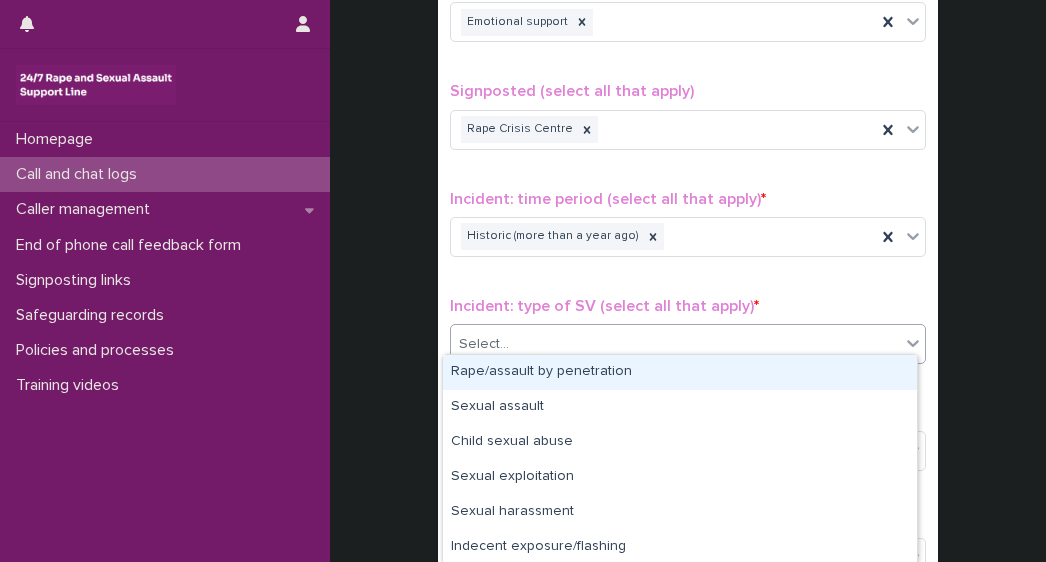 click on "Rape/assault by penetration" at bounding box center (680, 372) 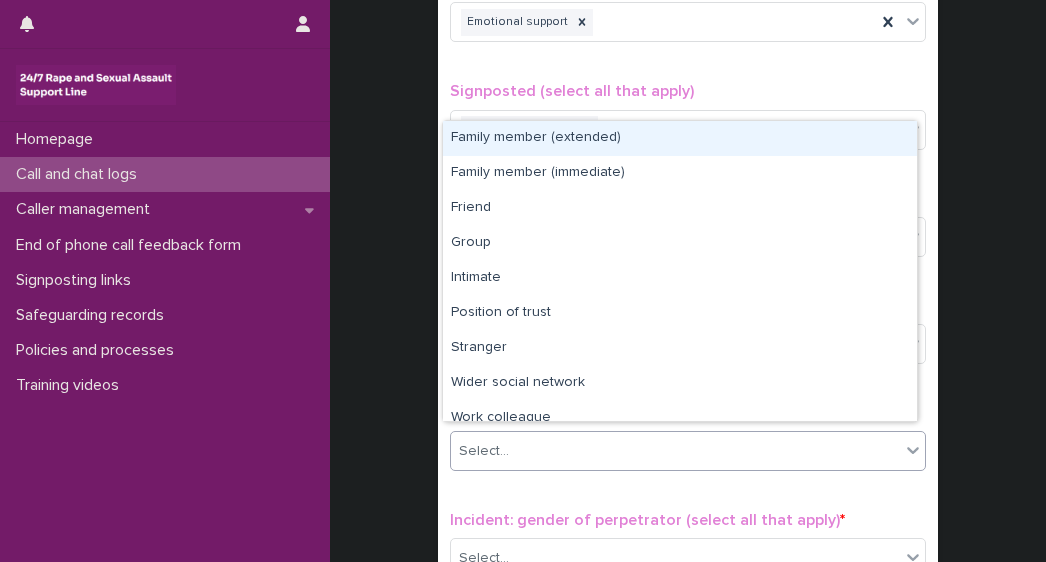 click on "Select..." at bounding box center [484, 451] 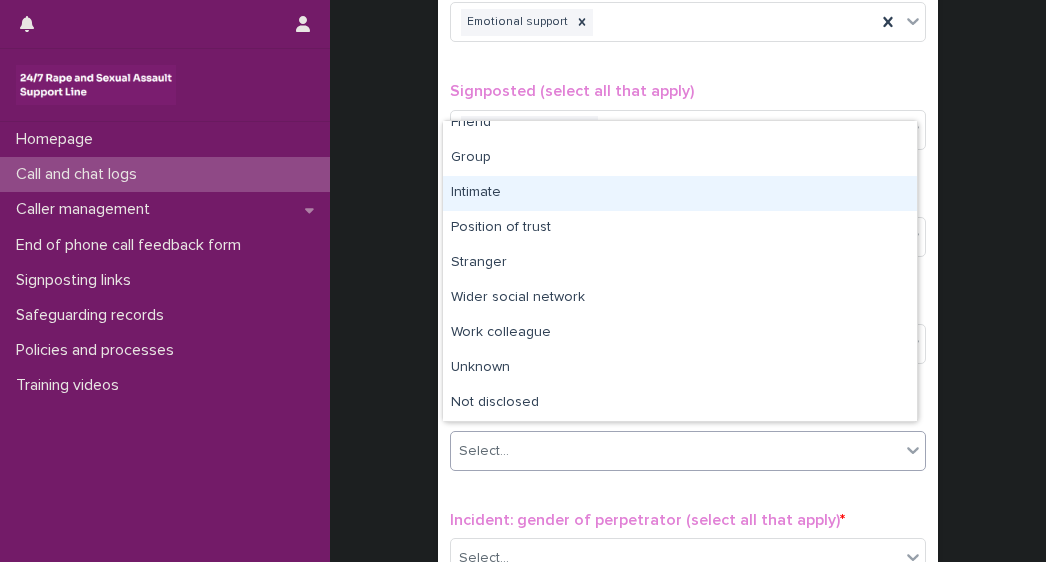scroll, scrollTop: 0, scrollLeft: 0, axis: both 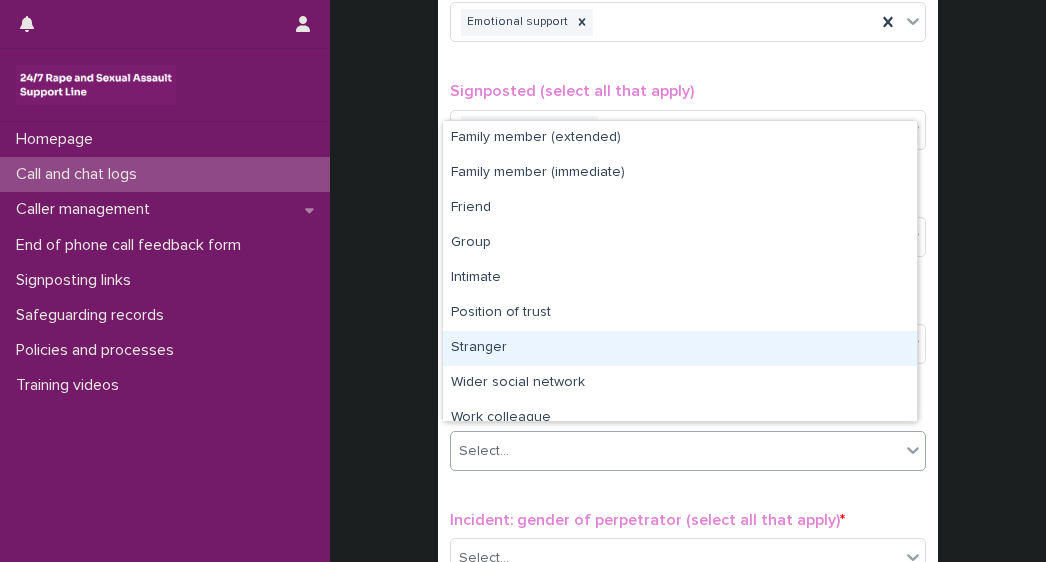 click on "Stranger" at bounding box center [680, 348] 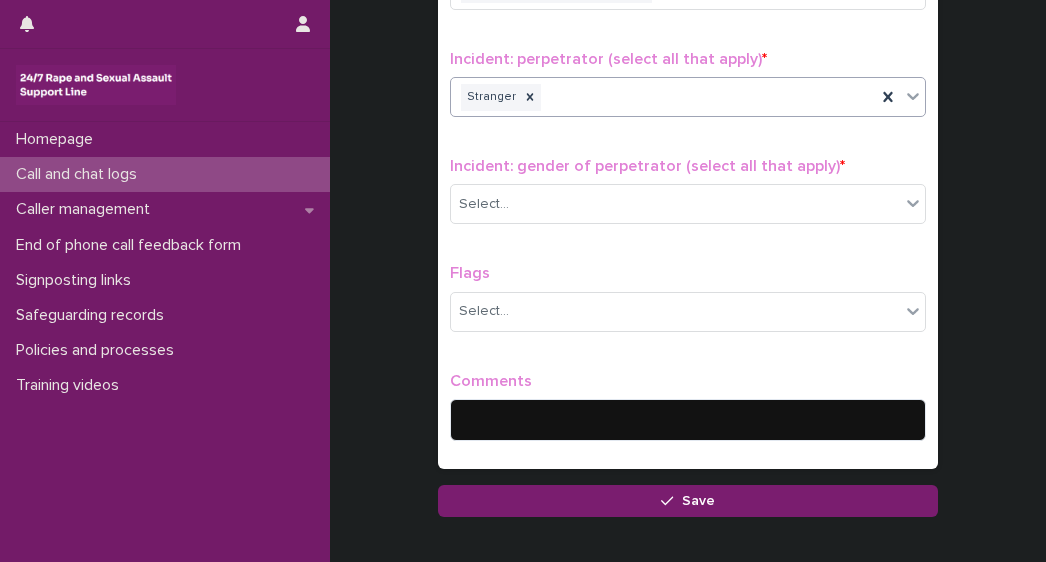 scroll, scrollTop: 1740, scrollLeft: 0, axis: vertical 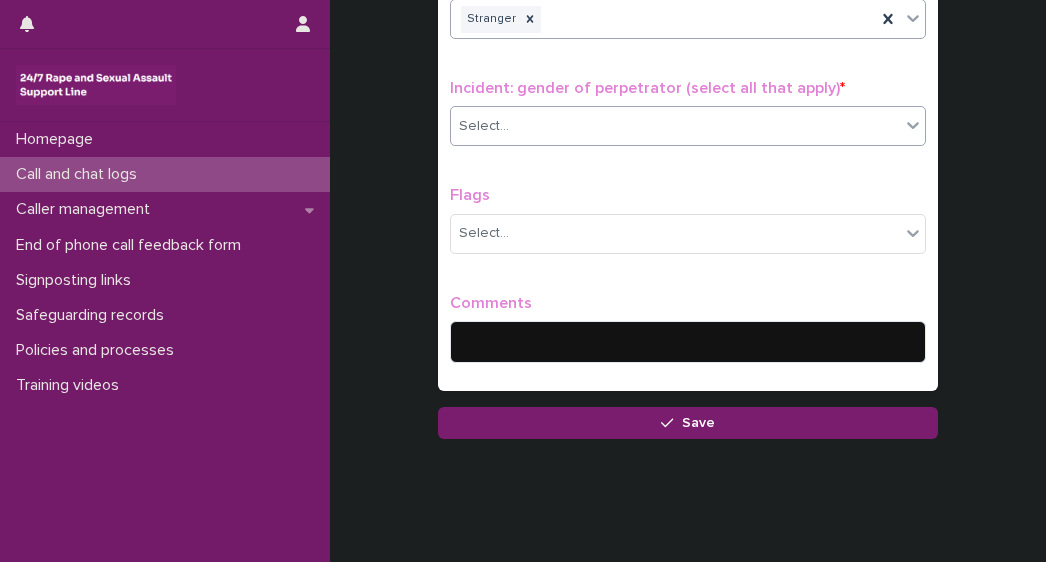 click on "Select..." at bounding box center [484, 126] 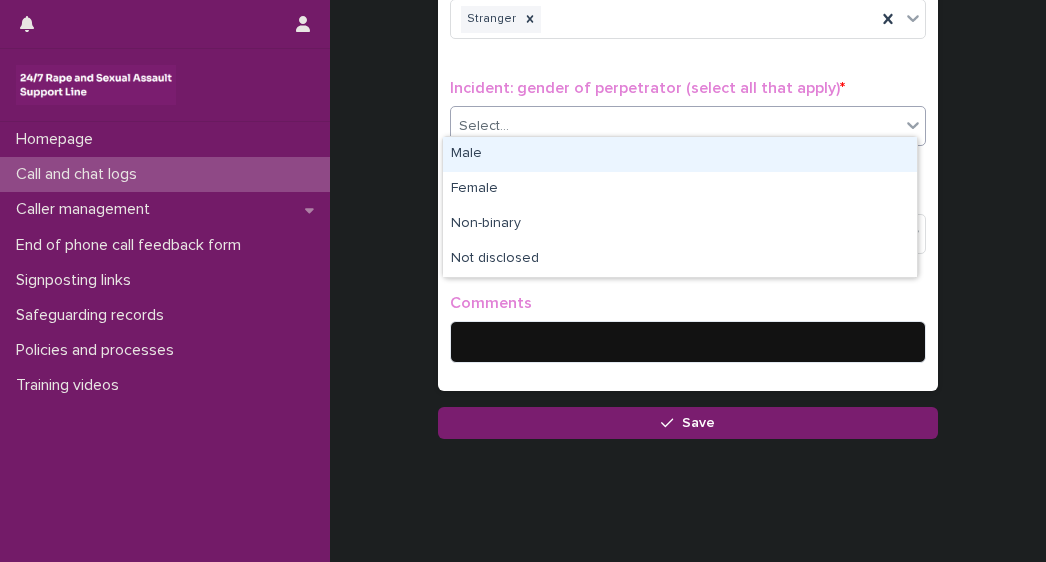 click on "Male" at bounding box center (680, 154) 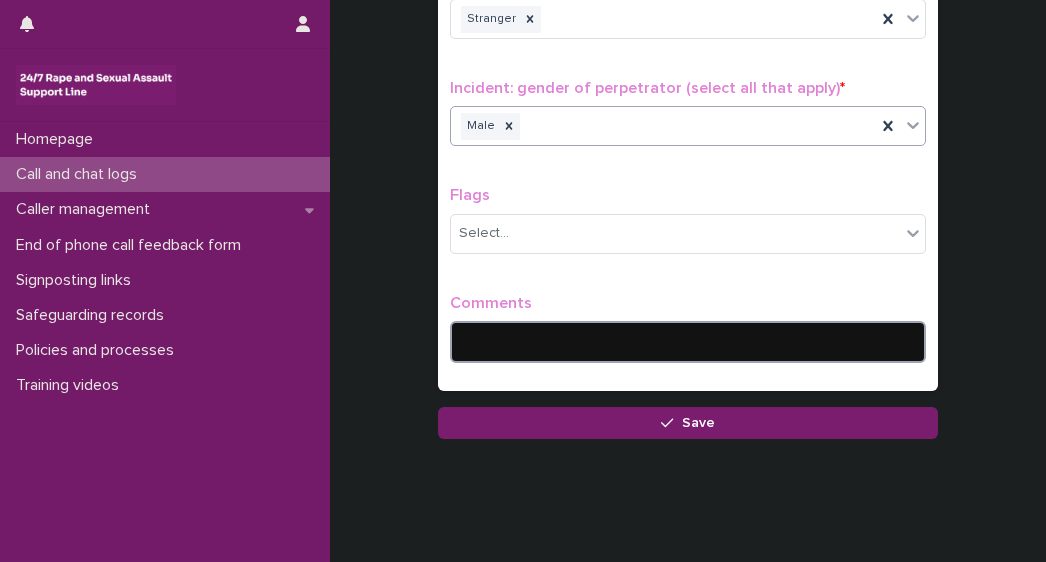 click at bounding box center [688, 342] 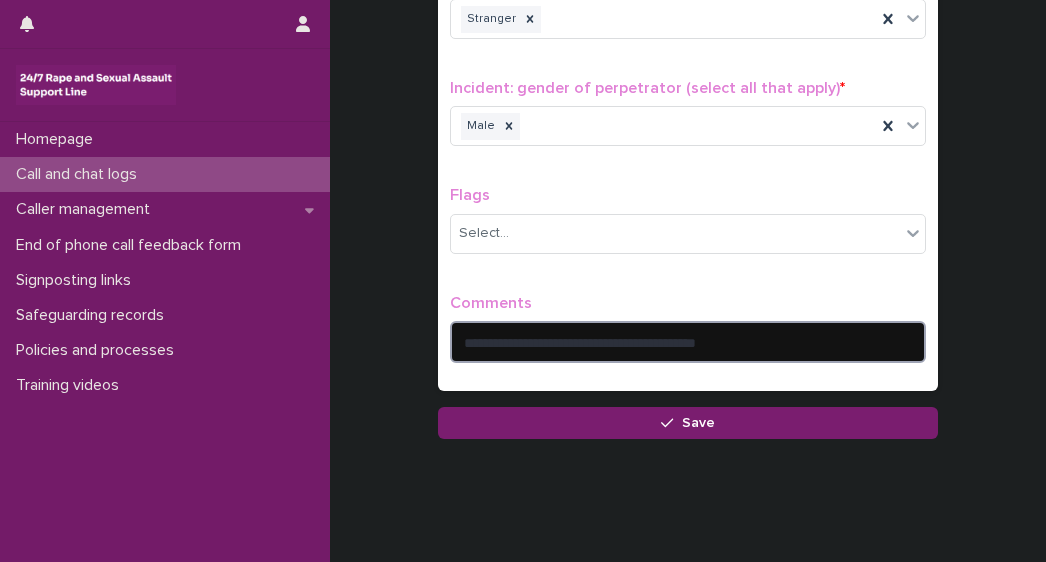 click on "**********" at bounding box center [688, 342] 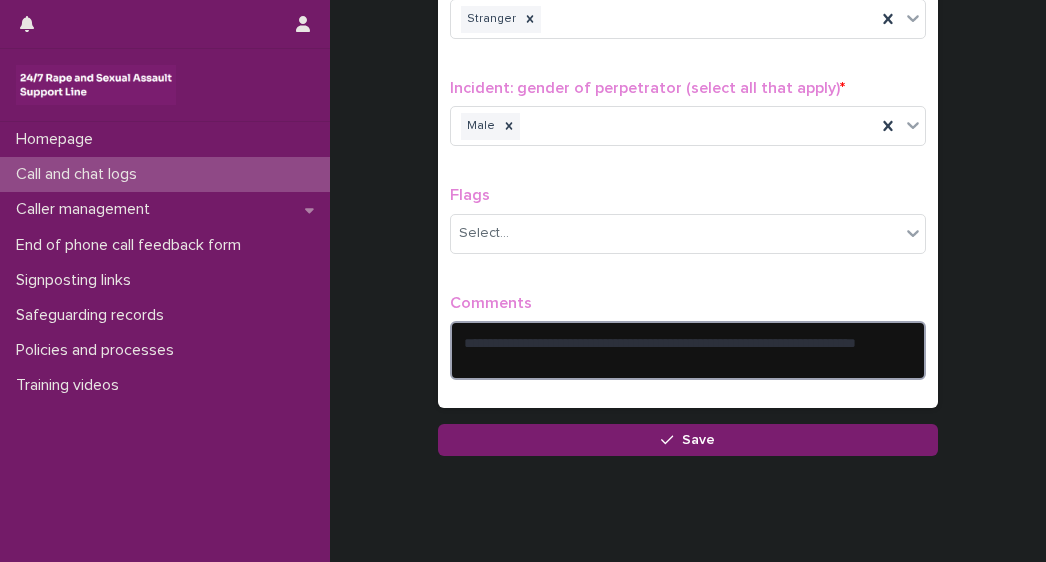 drag, startPoint x: 473, startPoint y: 335, endPoint x: 486, endPoint y: 361, distance: 29.068884 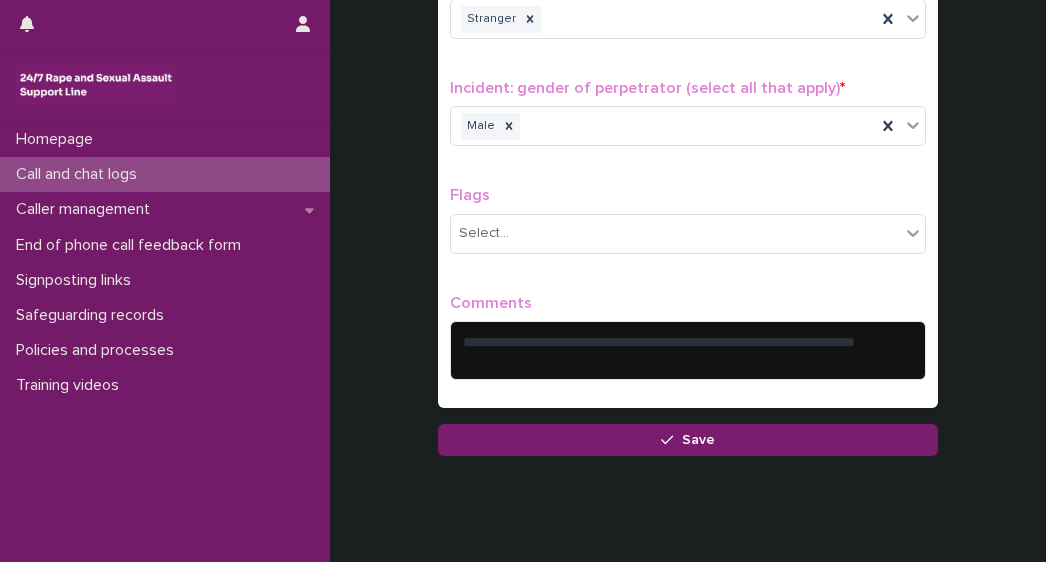drag, startPoint x: 484, startPoint y: 353, endPoint x: 440, endPoint y: 401, distance: 65.11528 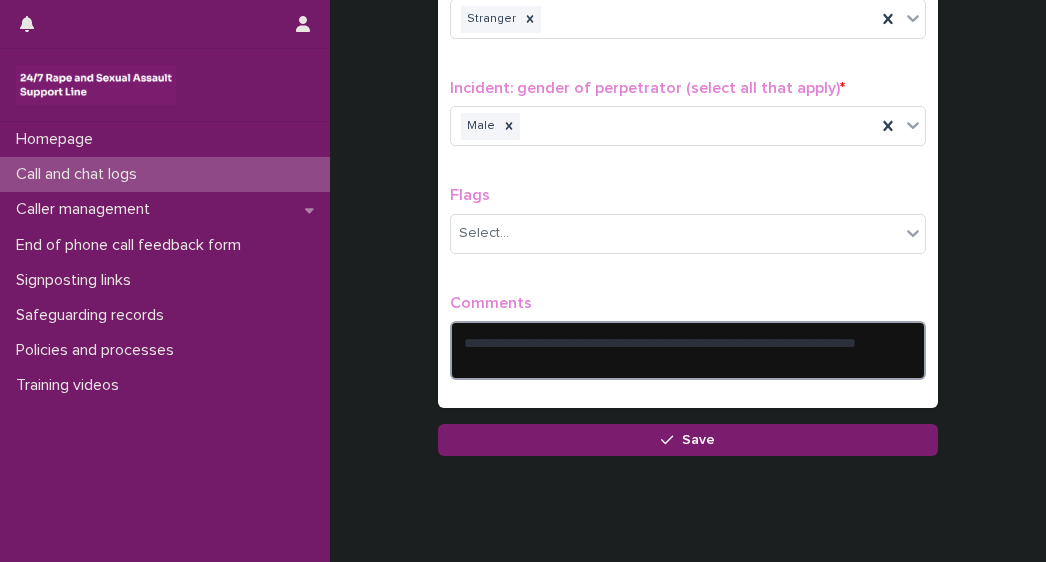 click on "**********" at bounding box center [688, 350] 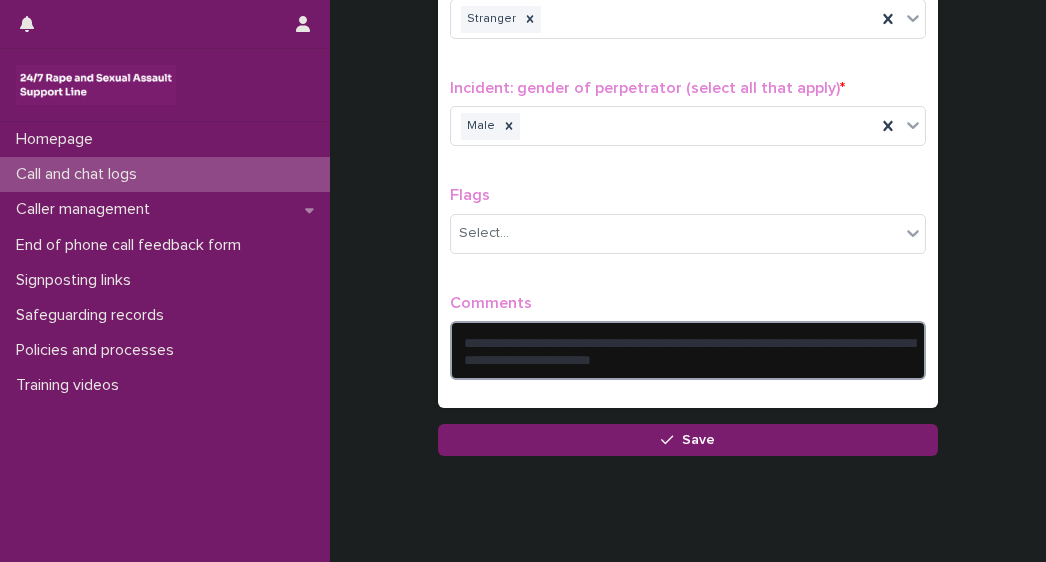 click on "**********" at bounding box center [688, 350] 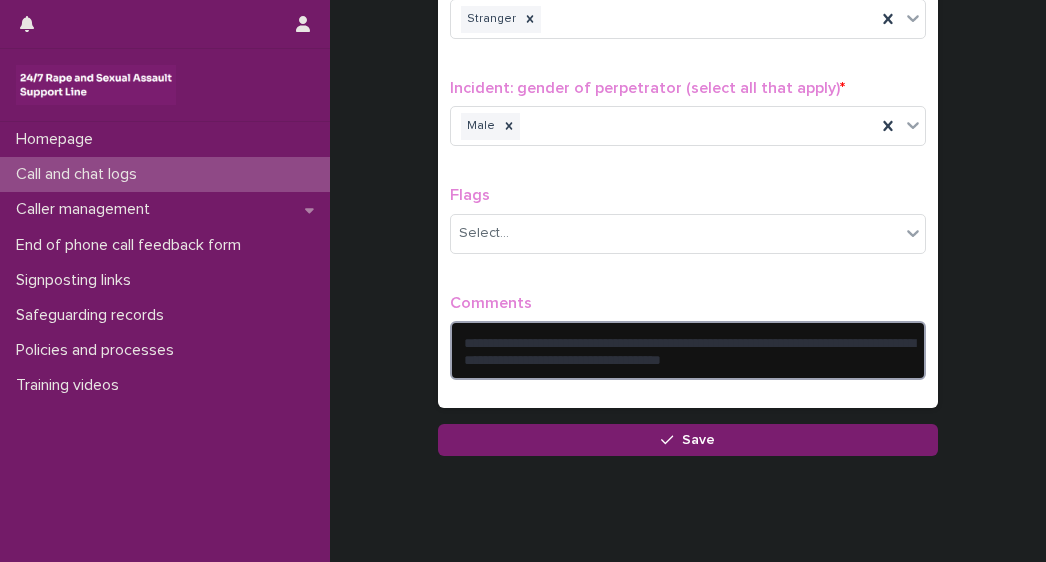 click on "**********" at bounding box center [688, 350] 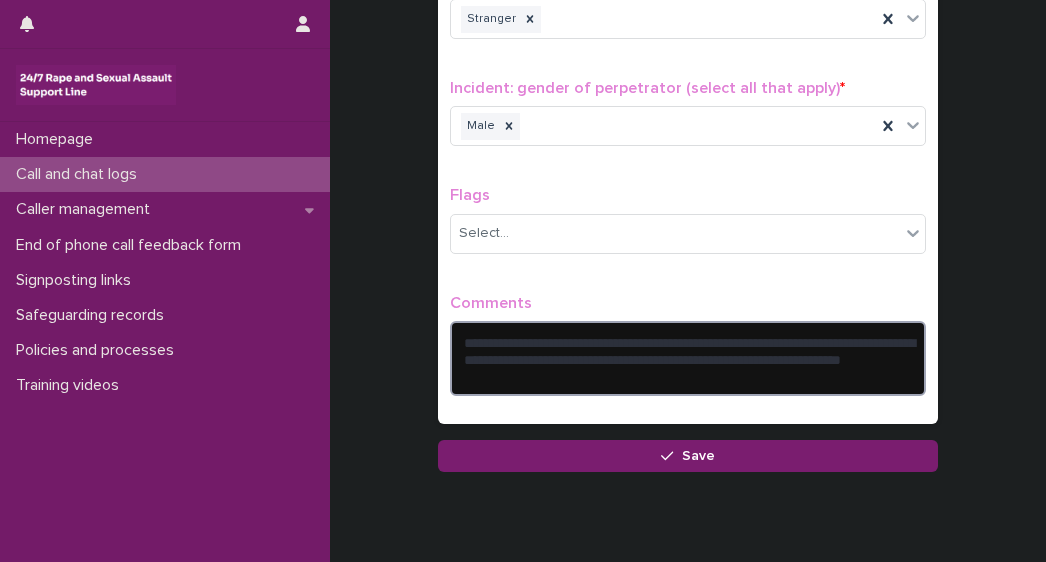 drag, startPoint x: 502, startPoint y: 360, endPoint x: 504, endPoint y: 372, distance: 12.165525 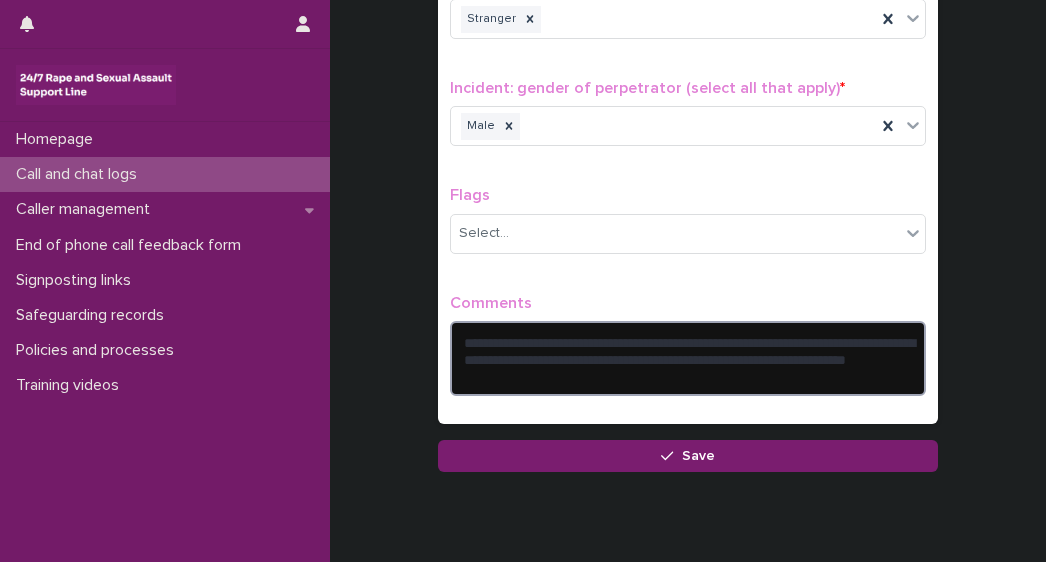 click on "**********" at bounding box center (688, 358) 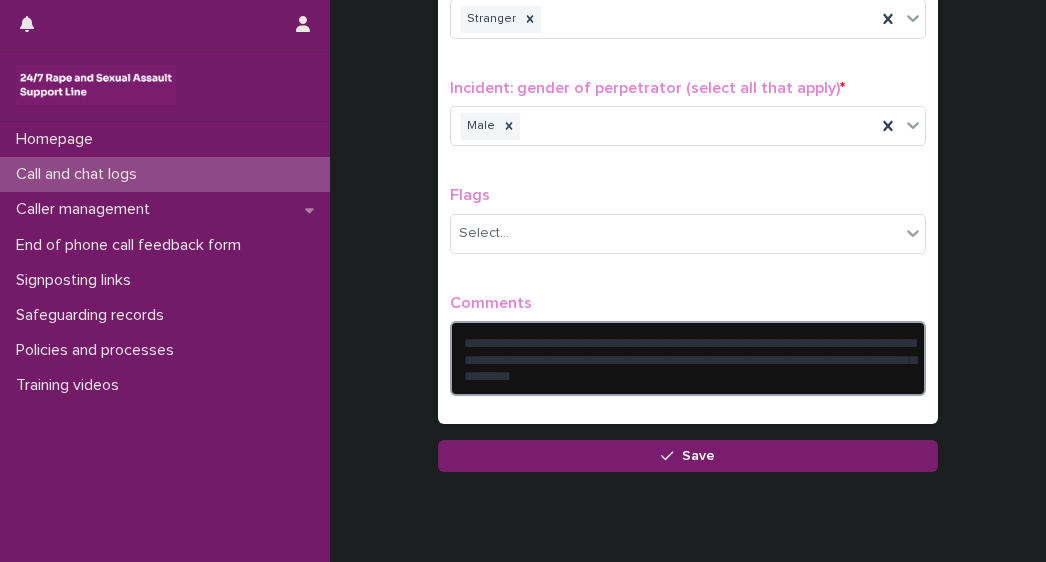 click on "**********" at bounding box center (688, 358) 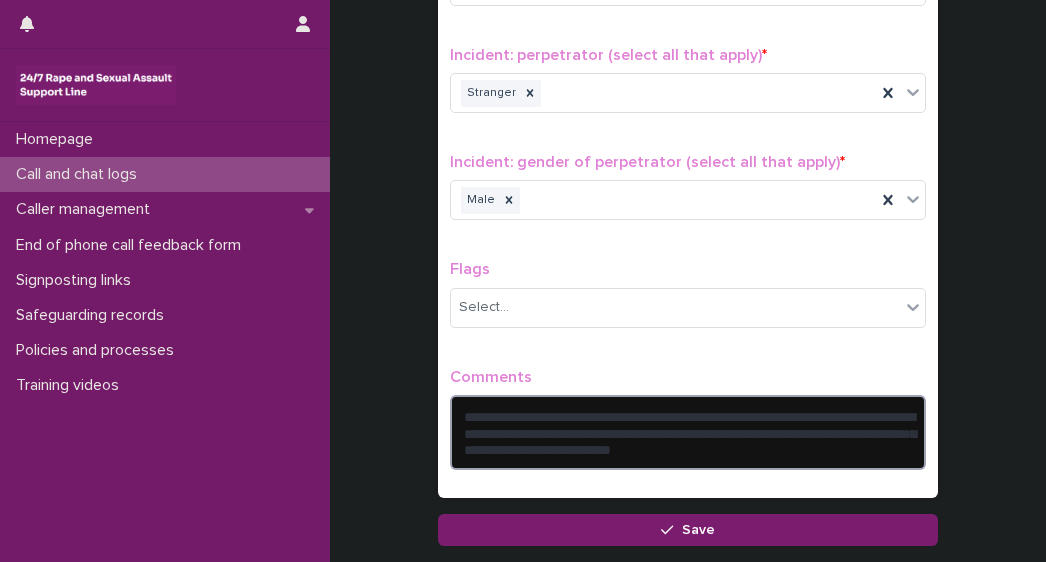 scroll, scrollTop: 1668, scrollLeft: 0, axis: vertical 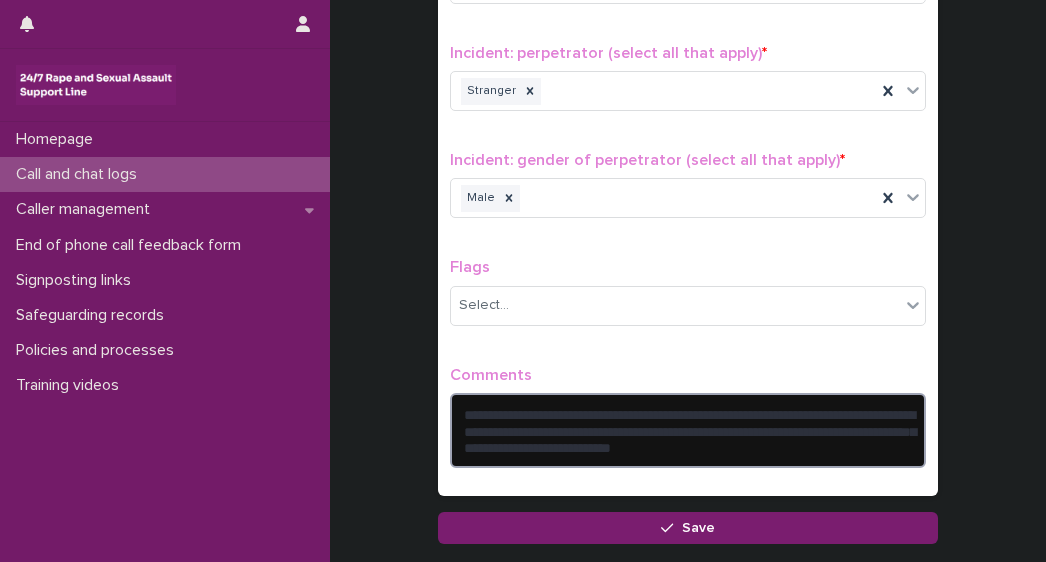 click on "**********" at bounding box center (688, 430) 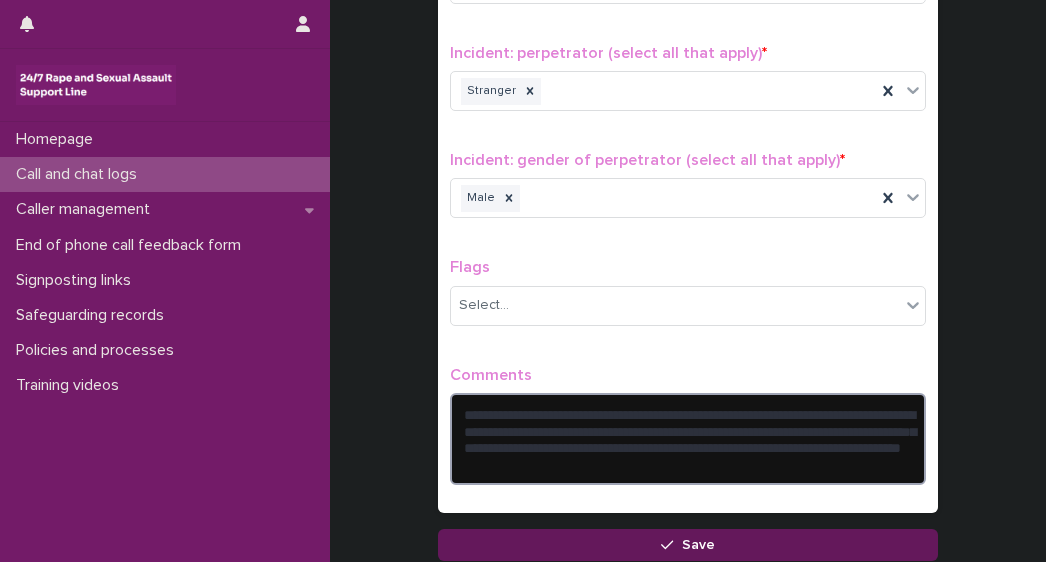 type on "**********" 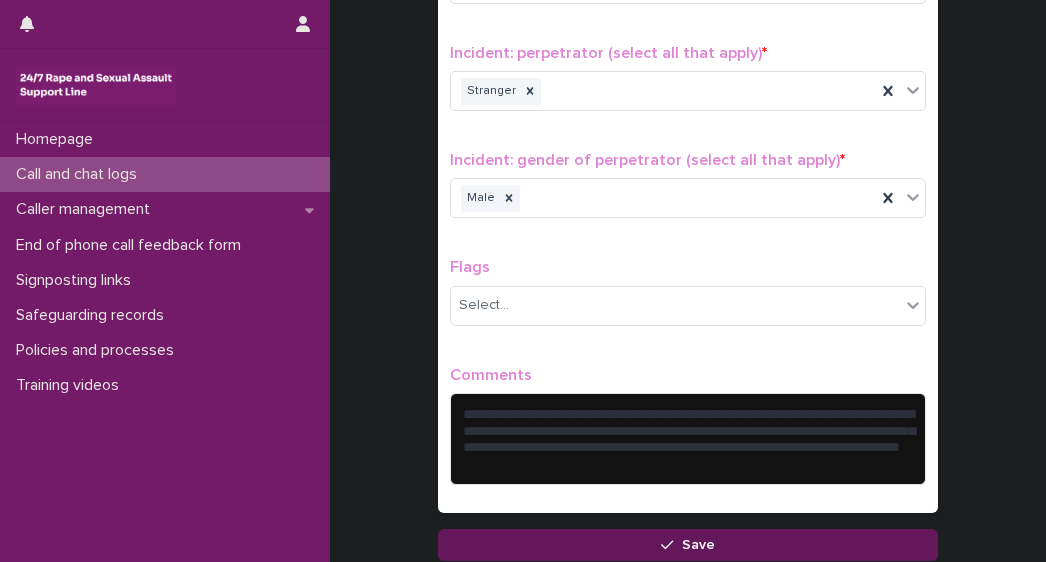 click on "Save" at bounding box center [688, 545] 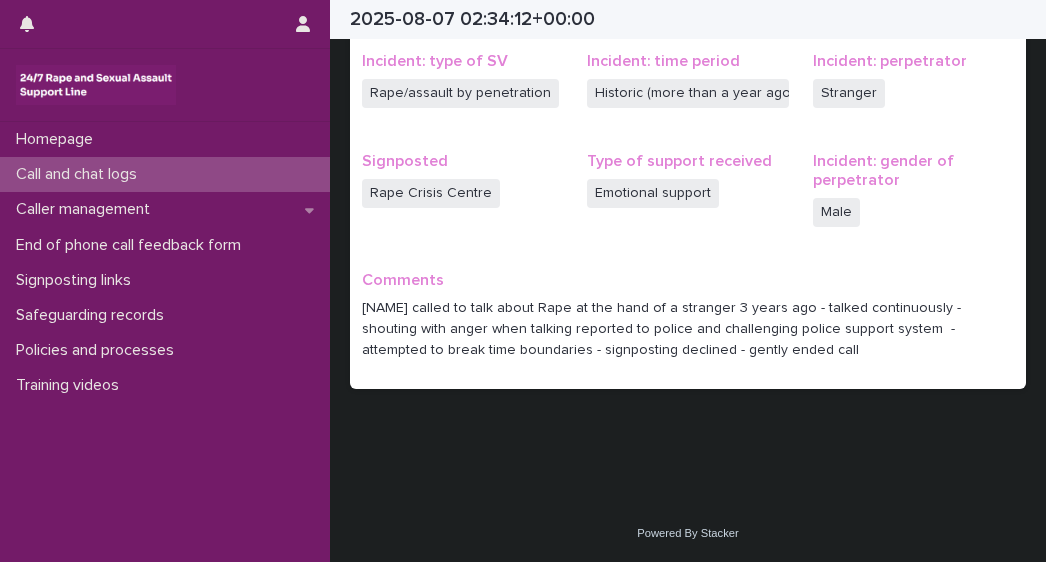 scroll, scrollTop: 501, scrollLeft: 0, axis: vertical 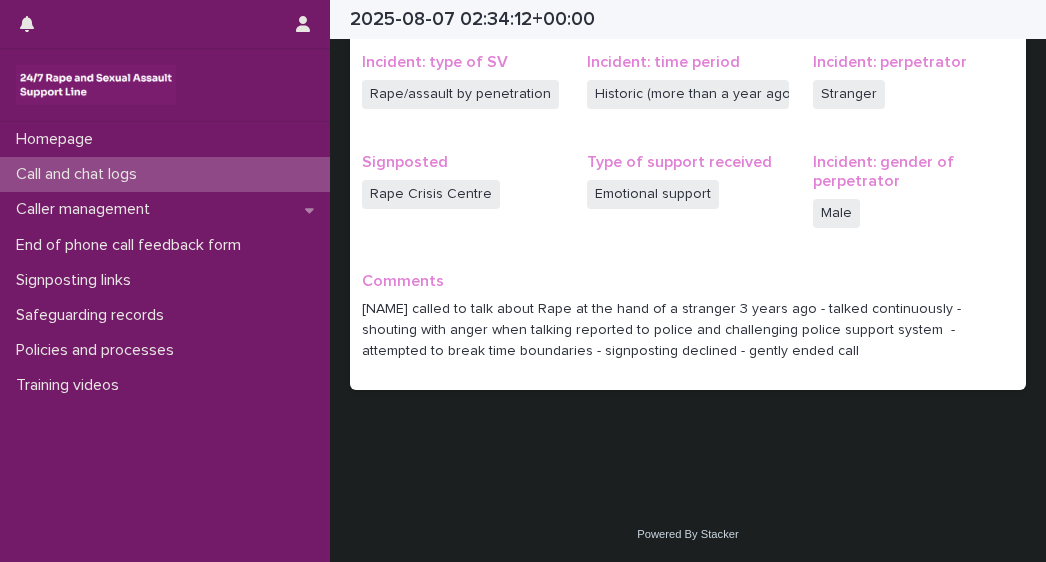 click on "Loading... Saving… Loading... Saving… [DATE] [TIME] [TIMEZONE] 7/8/[YEAR] [TIME] Sorry, there was an error saving your record. Please try again. Please fill out the required fields below. Loading... Saving… Loading... Saving… Loading... Saving… Operator [NAME] [NAME]   Type of contact Phone Date and time created (BST) 7/8/[YEAR] [TIME] Loading... Saving… Date and time started 7/8/[YEAR] [TIME] Duration (minutes) 40 New/repeat user Repeat user Type of user Victim/survivor Gender of service user (if provided) Female Age of service user (if provided) 75+ Loading... Saving… Loading... Saving… Flags - Incident: type of SV Rape/assault by penetration Incident: time period Historic (more than a year ago) Incident: perpetrator Stranger Signposted Rape Crisis Centre Type of support received Emotional support Incident: gender of perpetrator Male Comments" at bounding box center (688, -17) 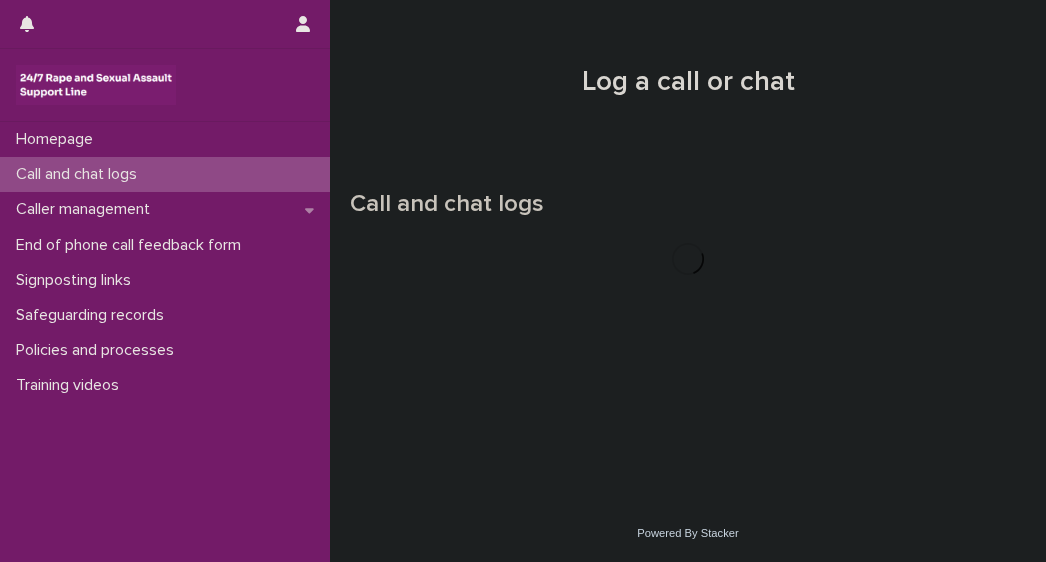 scroll, scrollTop: 0, scrollLeft: 0, axis: both 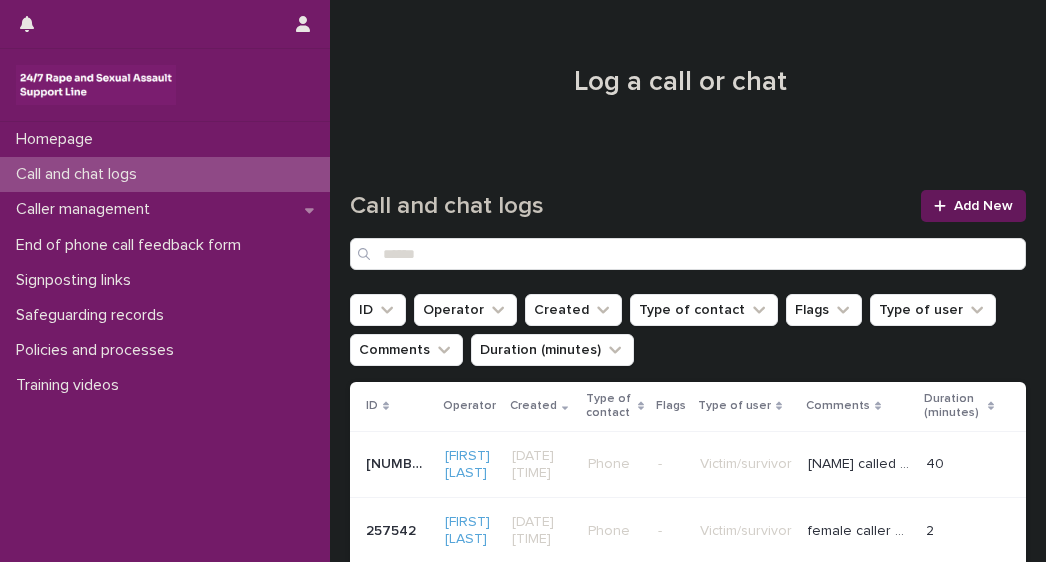 click on "Add New" at bounding box center (983, 206) 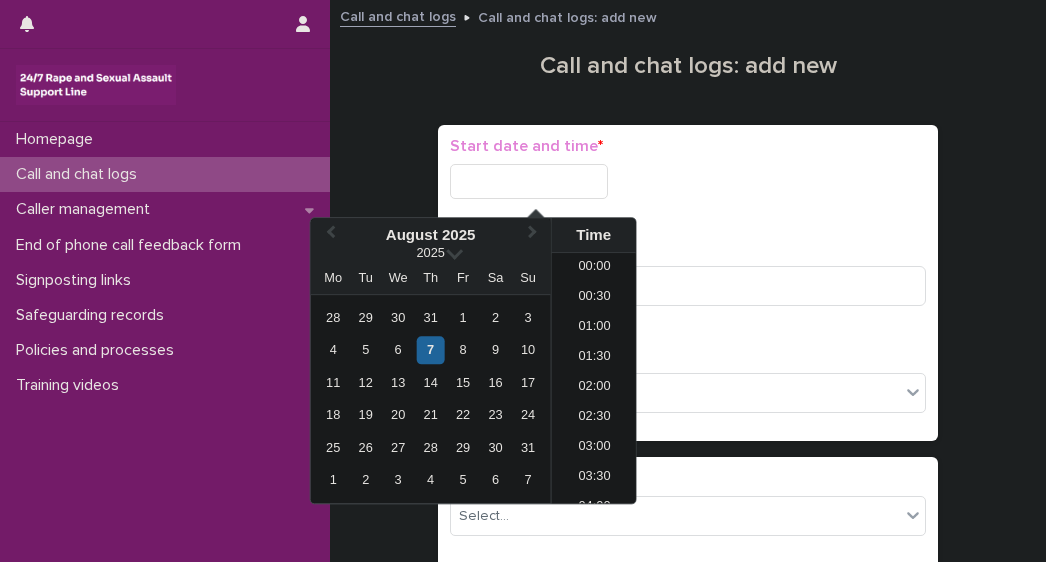 click at bounding box center (529, 181) 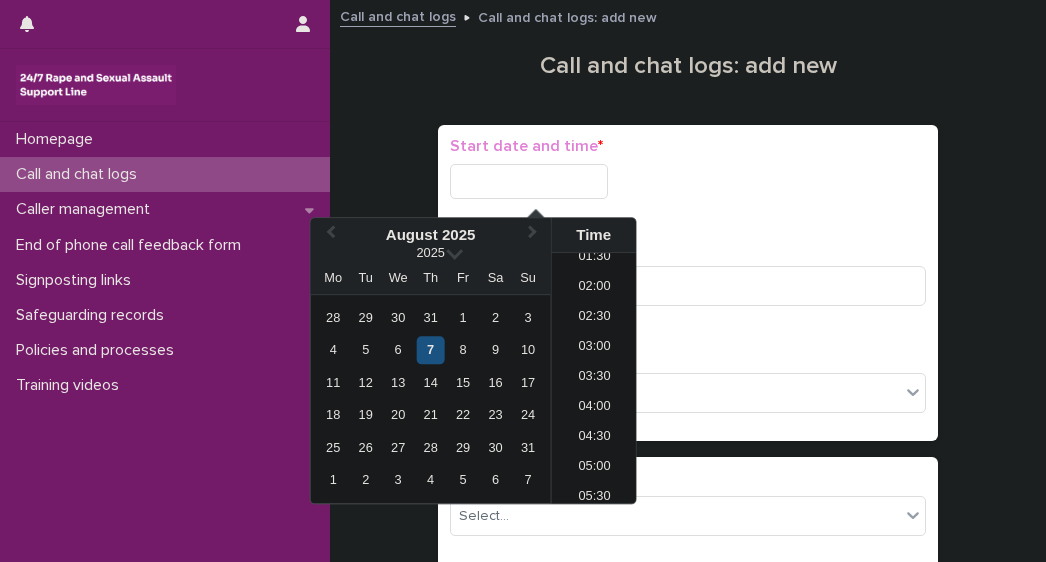 click on "7" at bounding box center (430, 350) 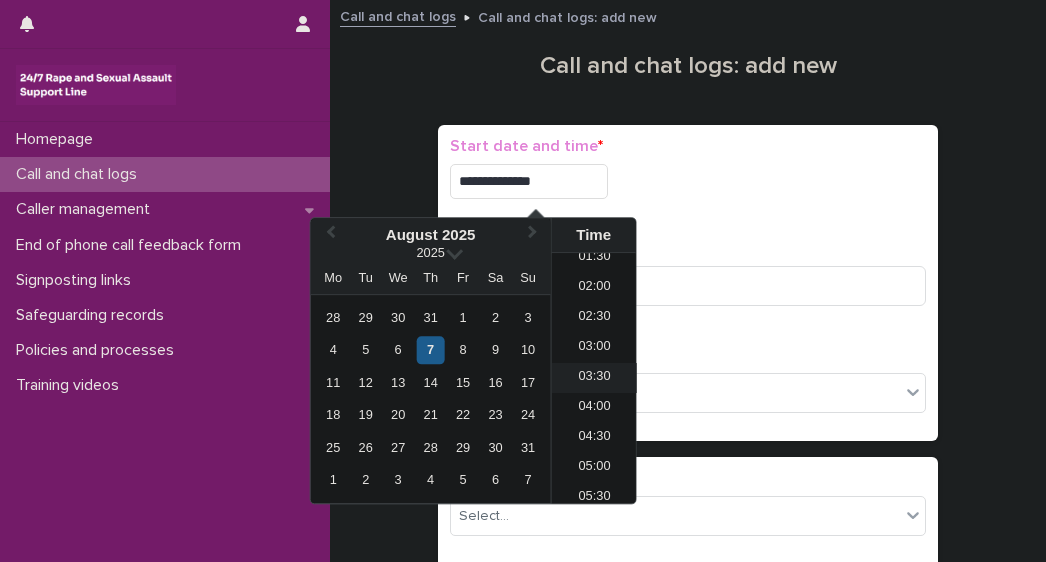 click on "03:30" at bounding box center [594, 378] 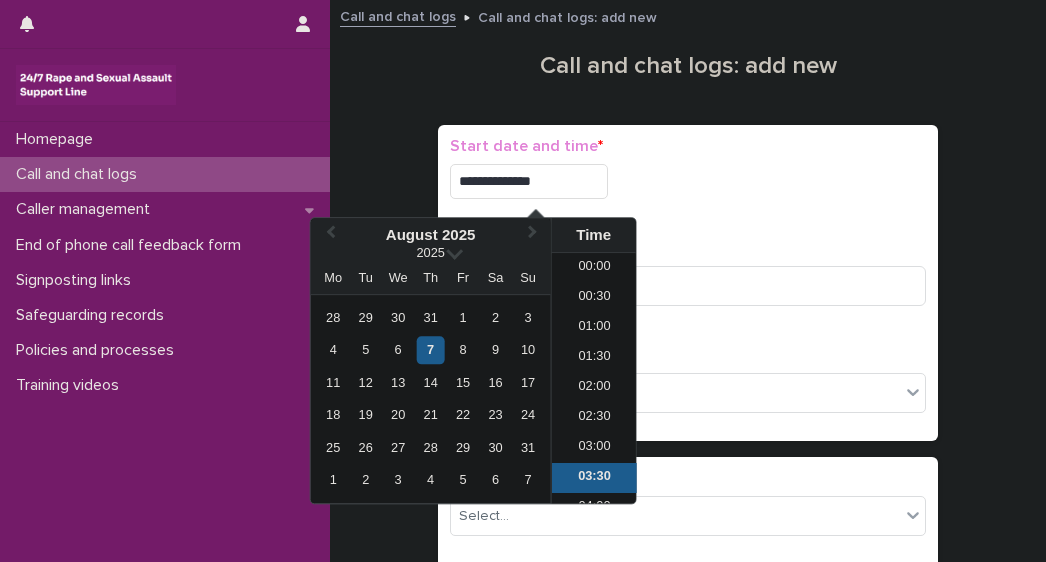 click on "**********" at bounding box center (529, 181) 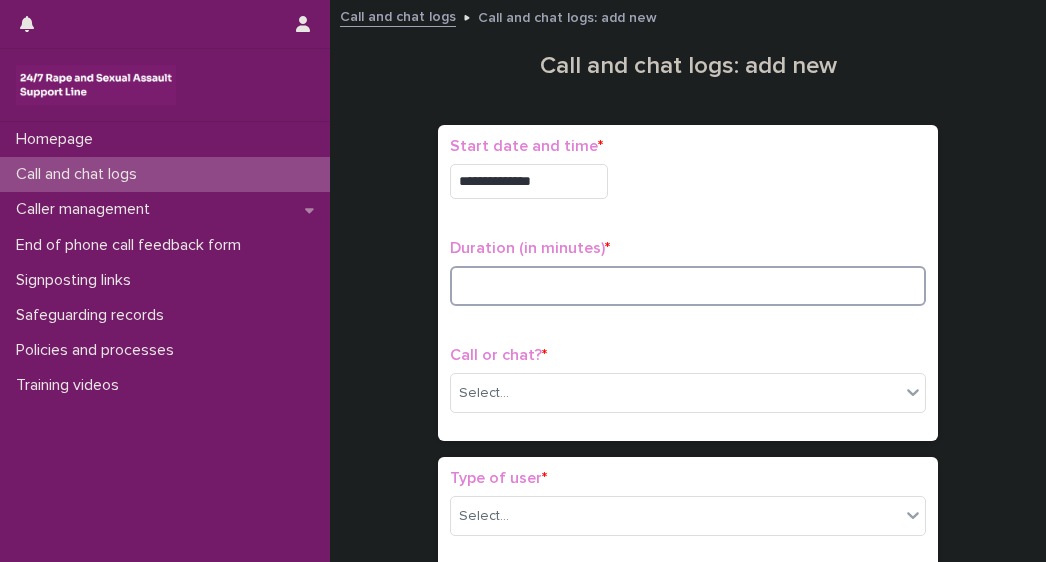click at bounding box center (688, 286) 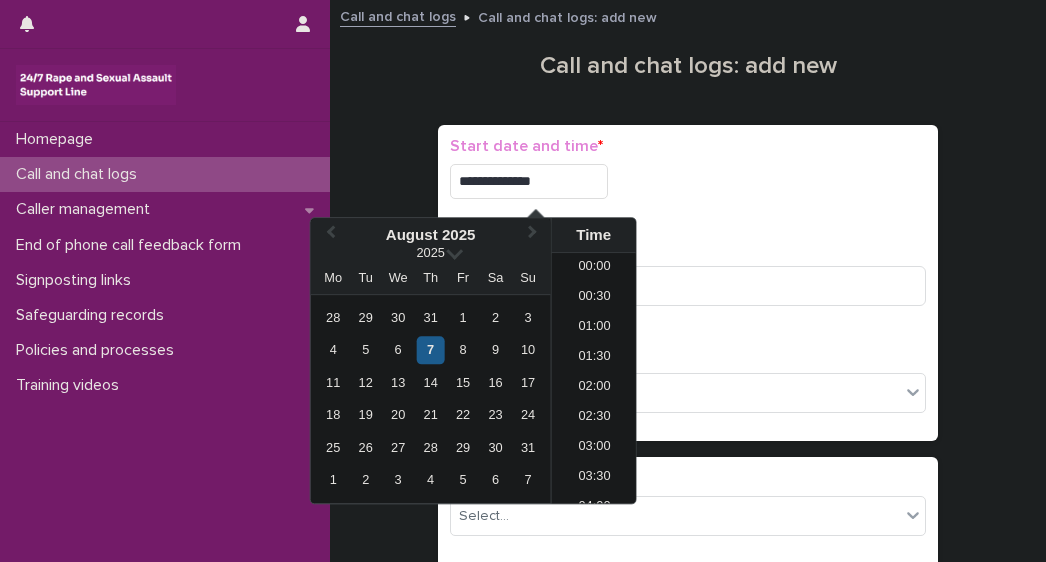 click on "**********" at bounding box center (529, 181) 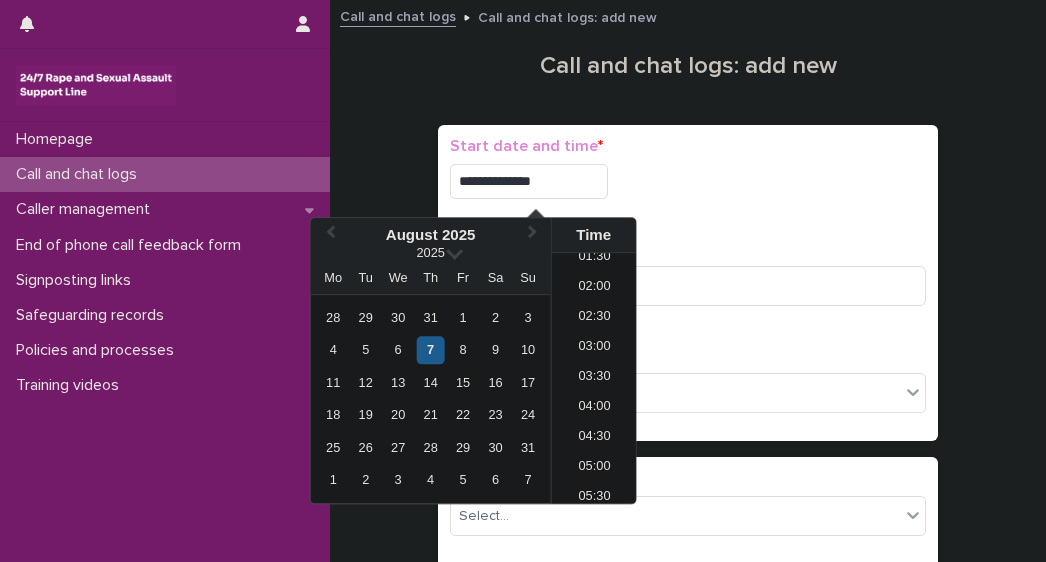 type on "**********" 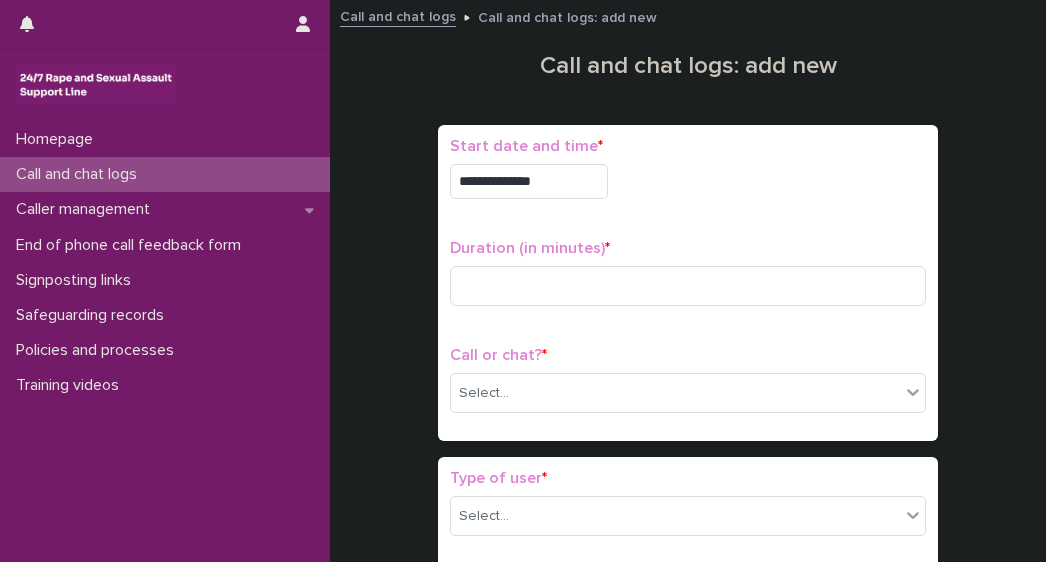 click on "Duration (in minutes) *" at bounding box center [688, 248] 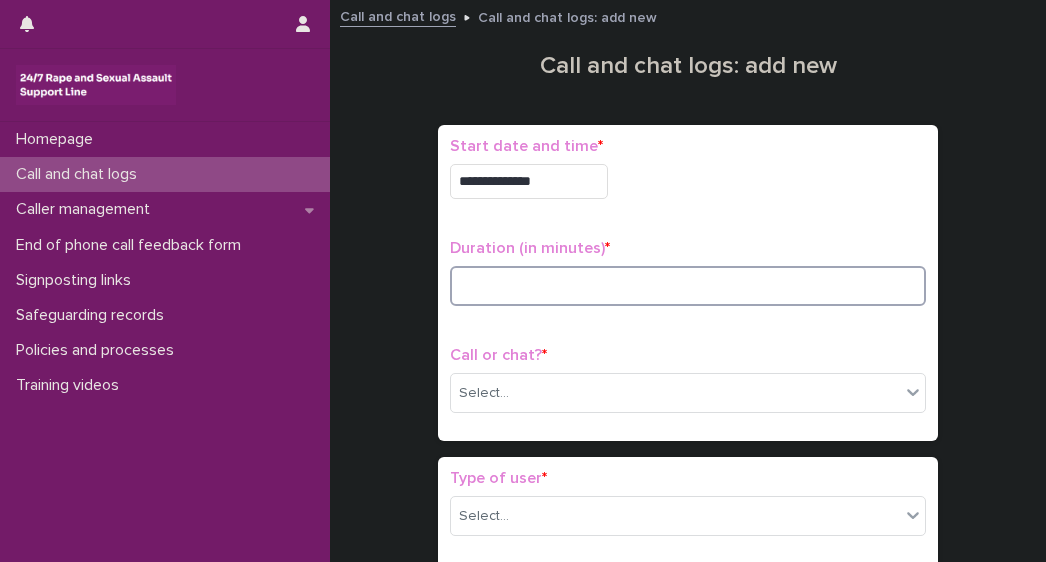 click at bounding box center [688, 286] 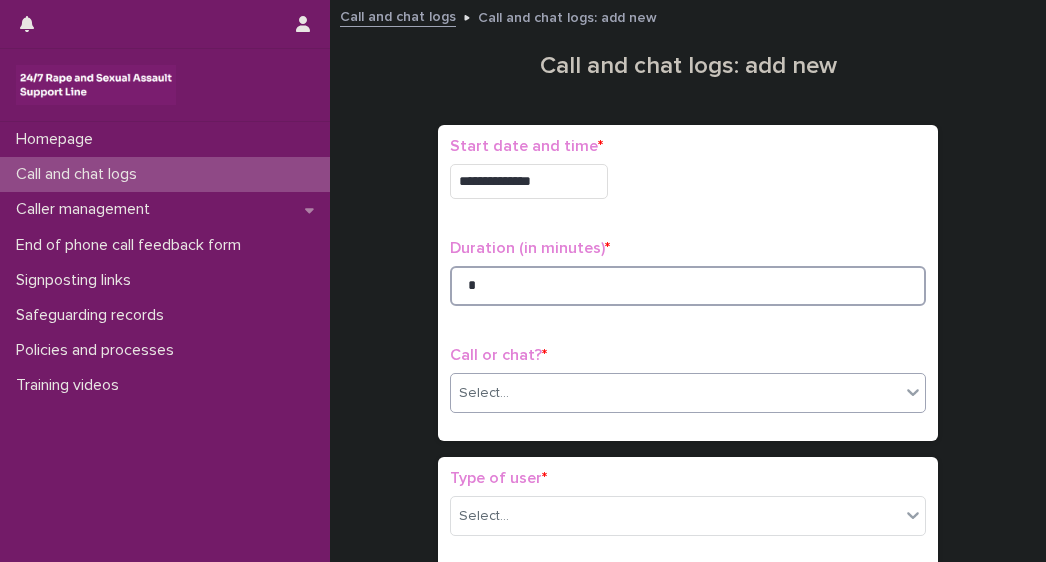 type on "*" 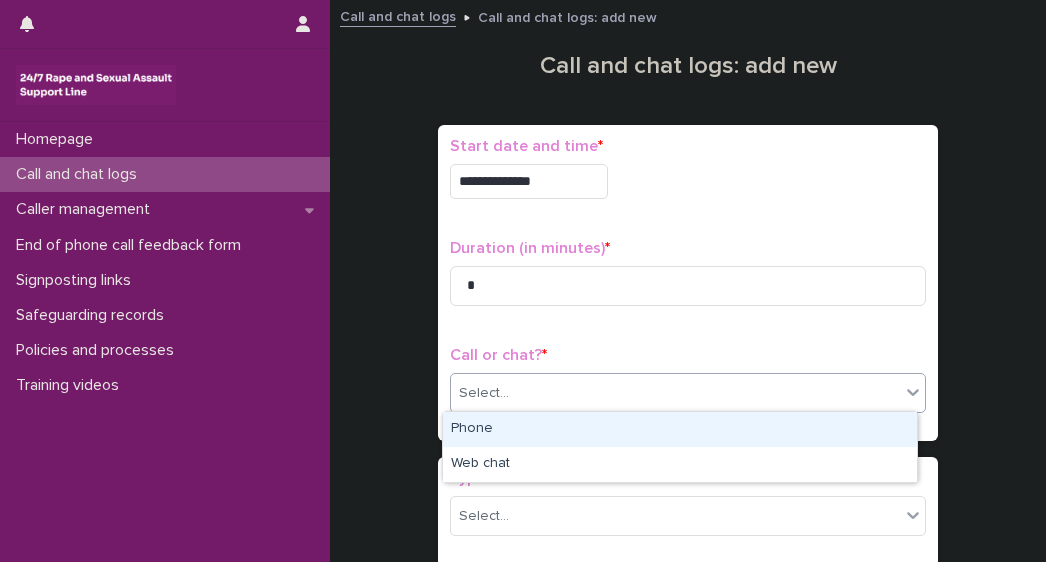 click on "Select..." at bounding box center [675, 393] 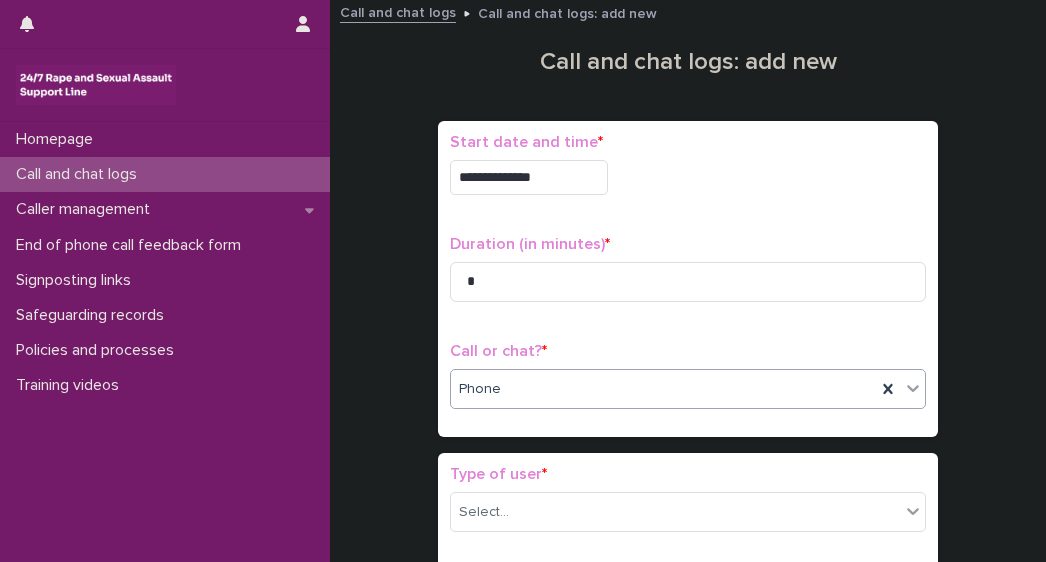 scroll, scrollTop: 109, scrollLeft: 0, axis: vertical 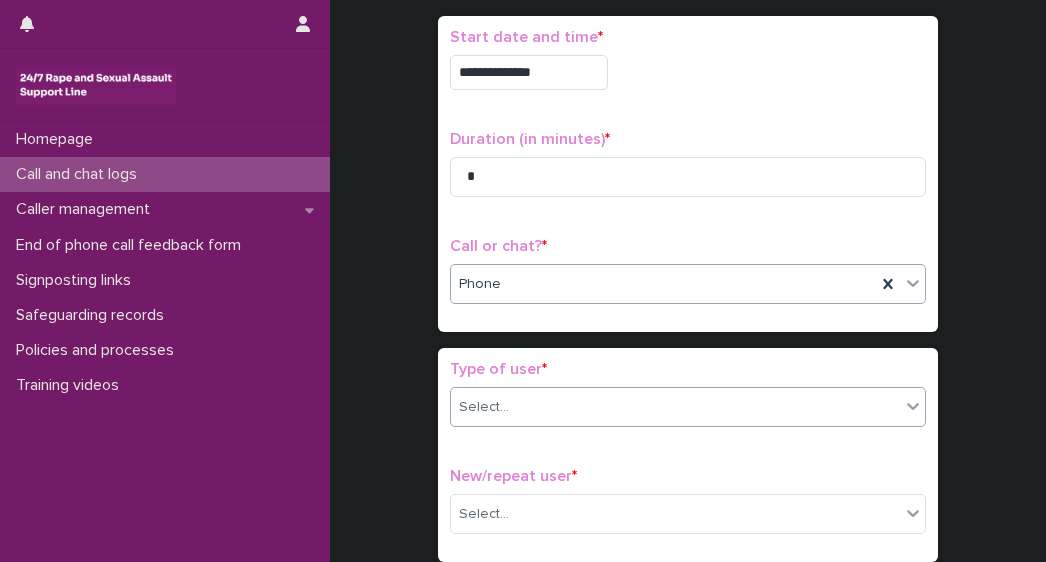 click on "Select..." at bounding box center (484, 407) 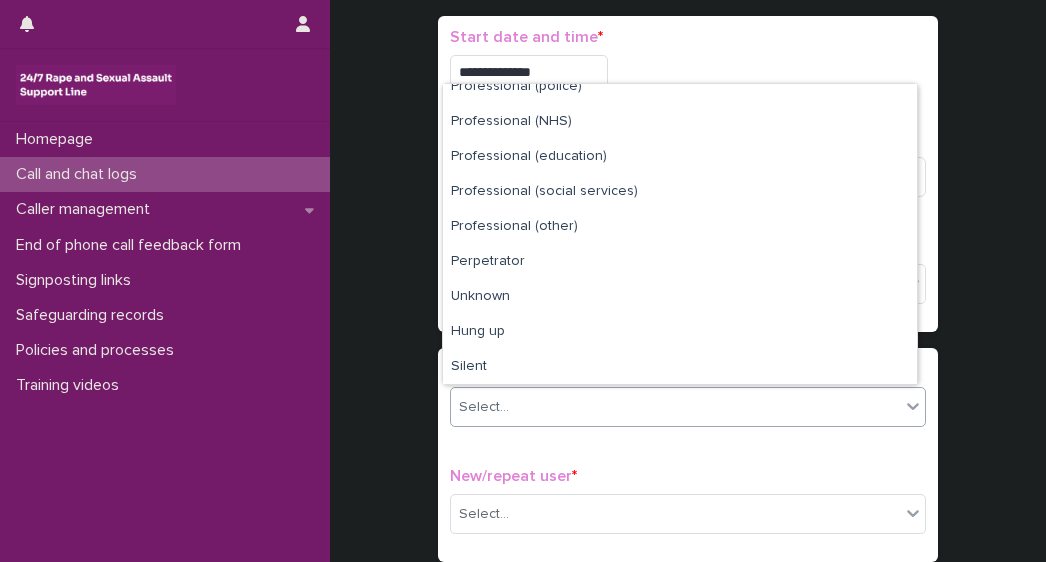 scroll, scrollTop: 225, scrollLeft: 0, axis: vertical 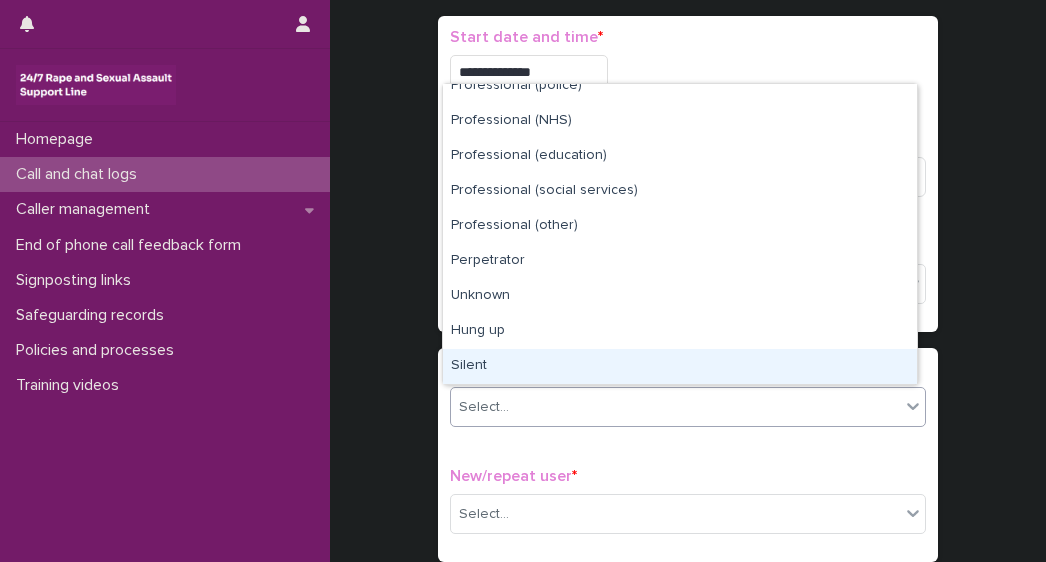 click on "Silent" at bounding box center (680, 366) 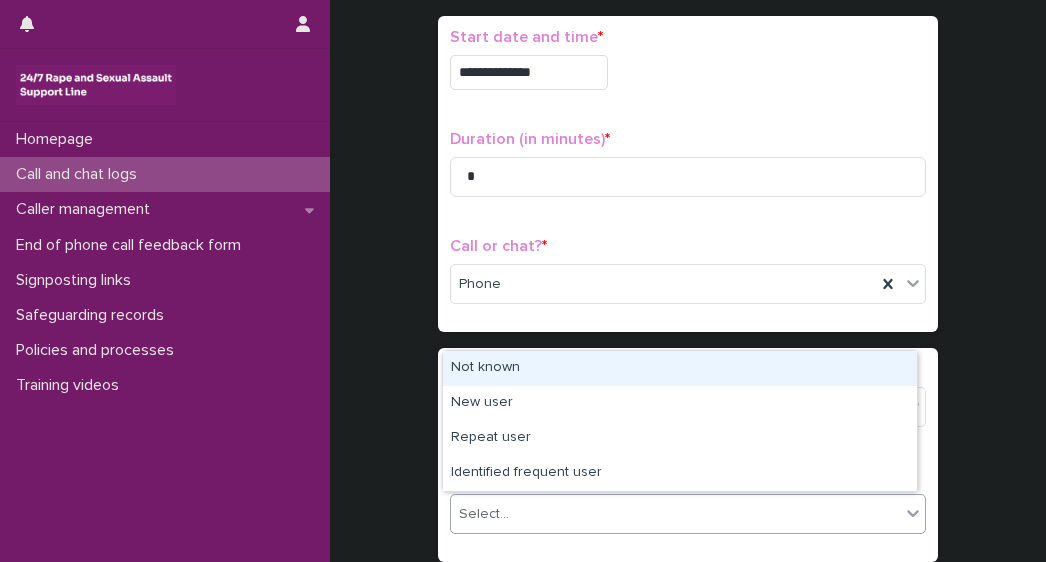click on "Select..." at bounding box center (675, 514) 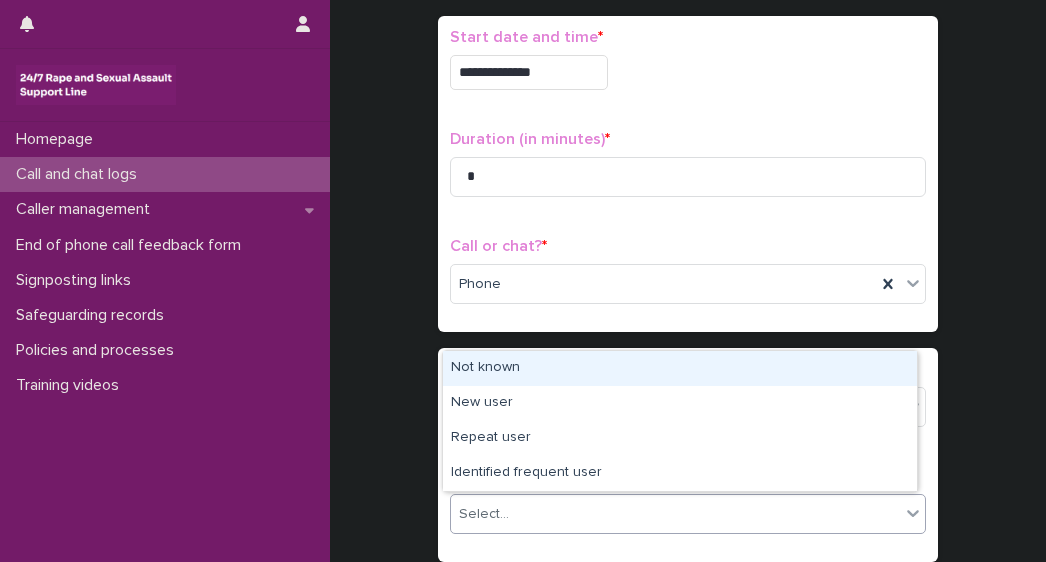 click on "Not known" at bounding box center (680, 368) 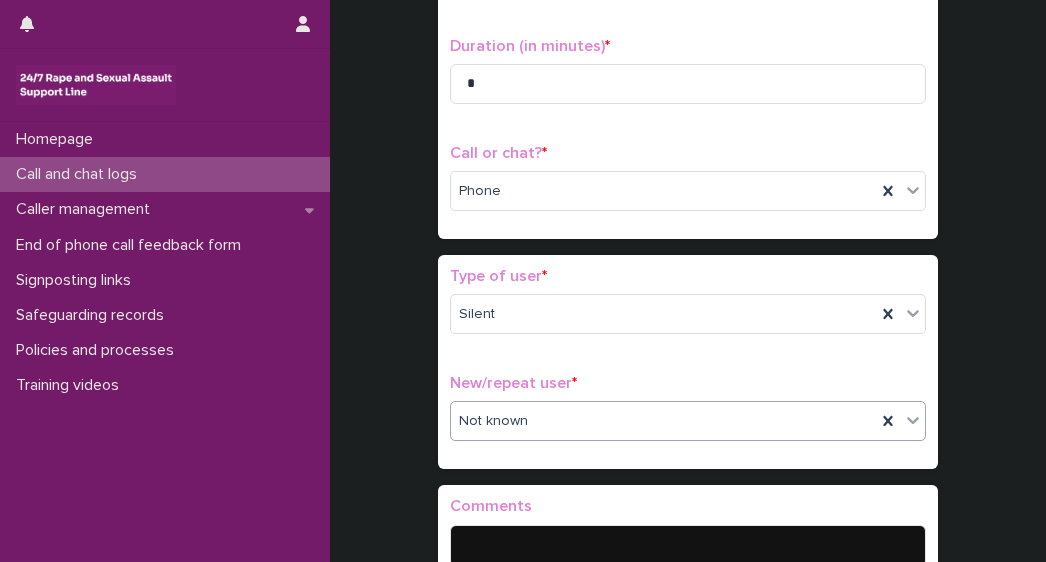 scroll, scrollTop: 198, scrollLeft: 0, axis: vertical 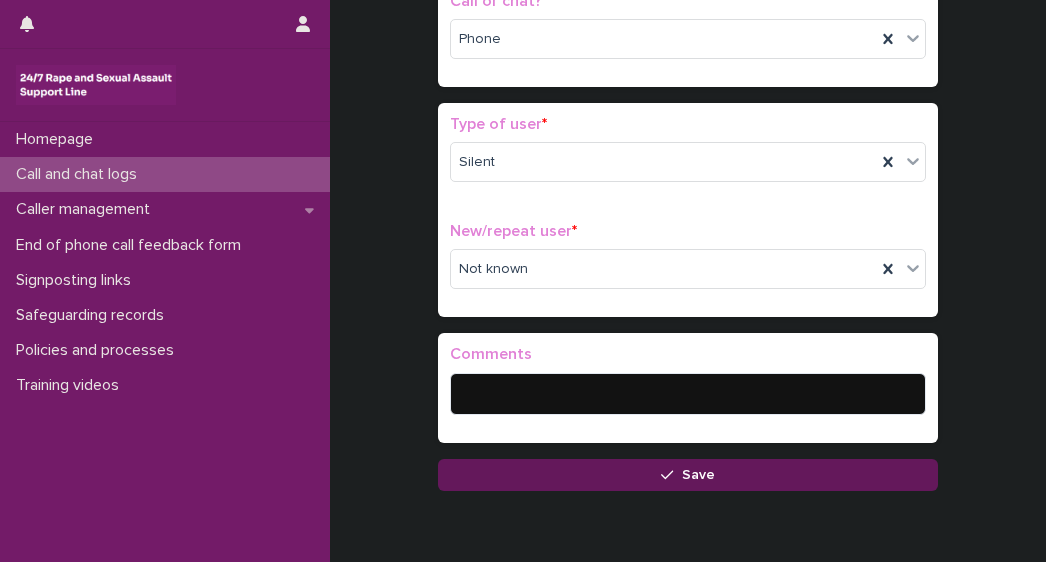 click on "Save" at bounding box center [688, 475] 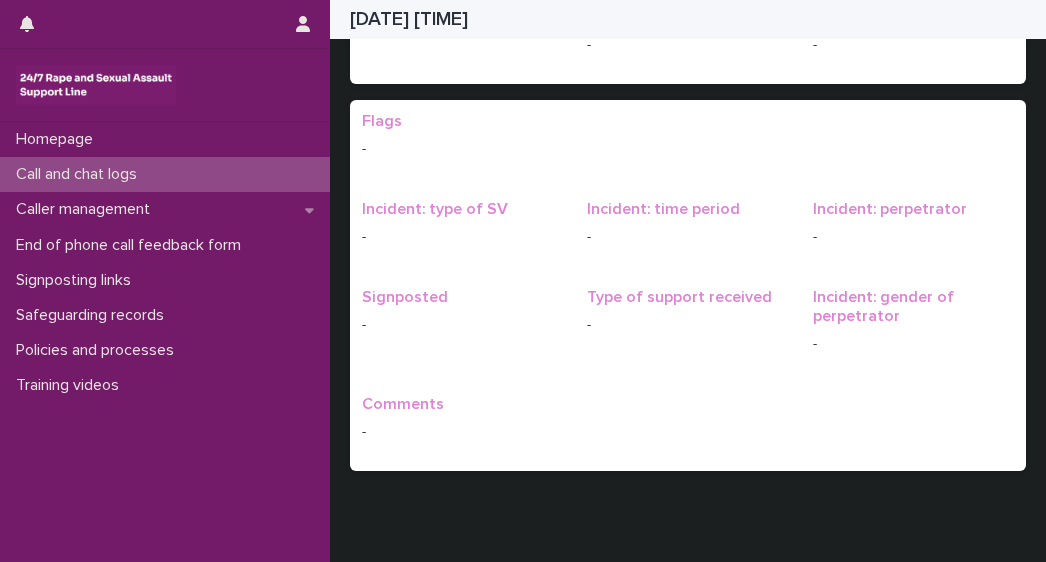 scroll, scrollTop: 0, scrollLeft: 0, axis: both 